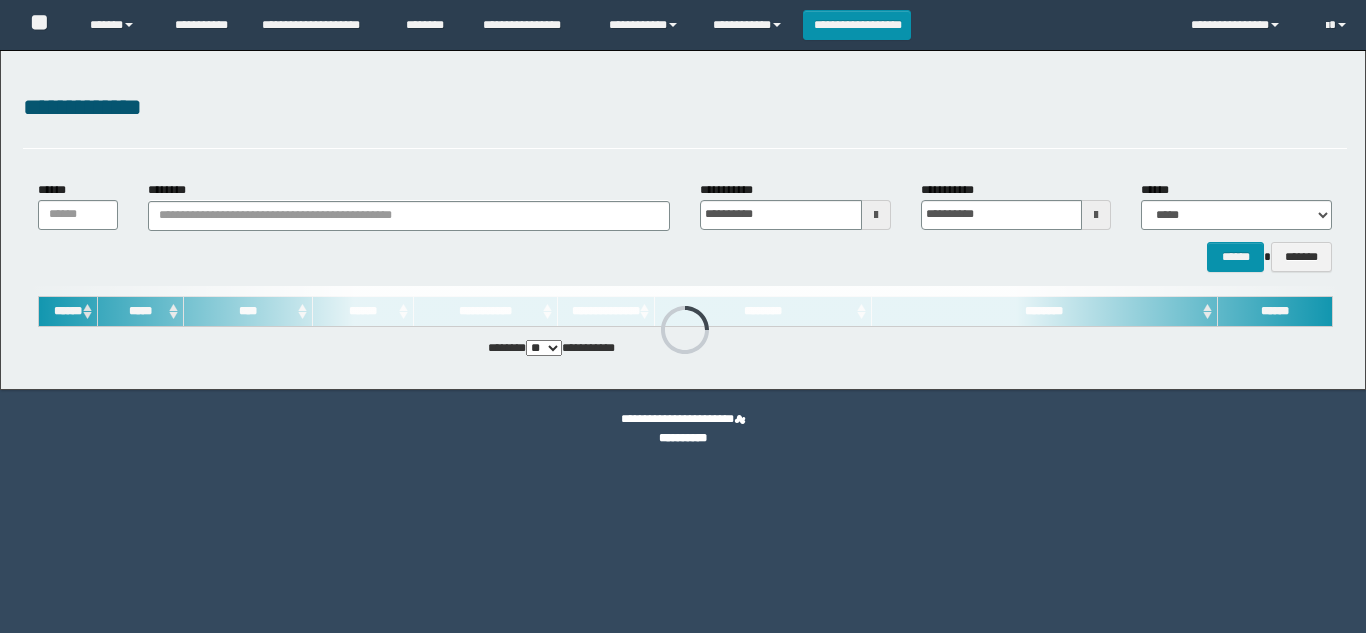 scroll, scrollTop: 0, scrollLeft: 0, axis: both 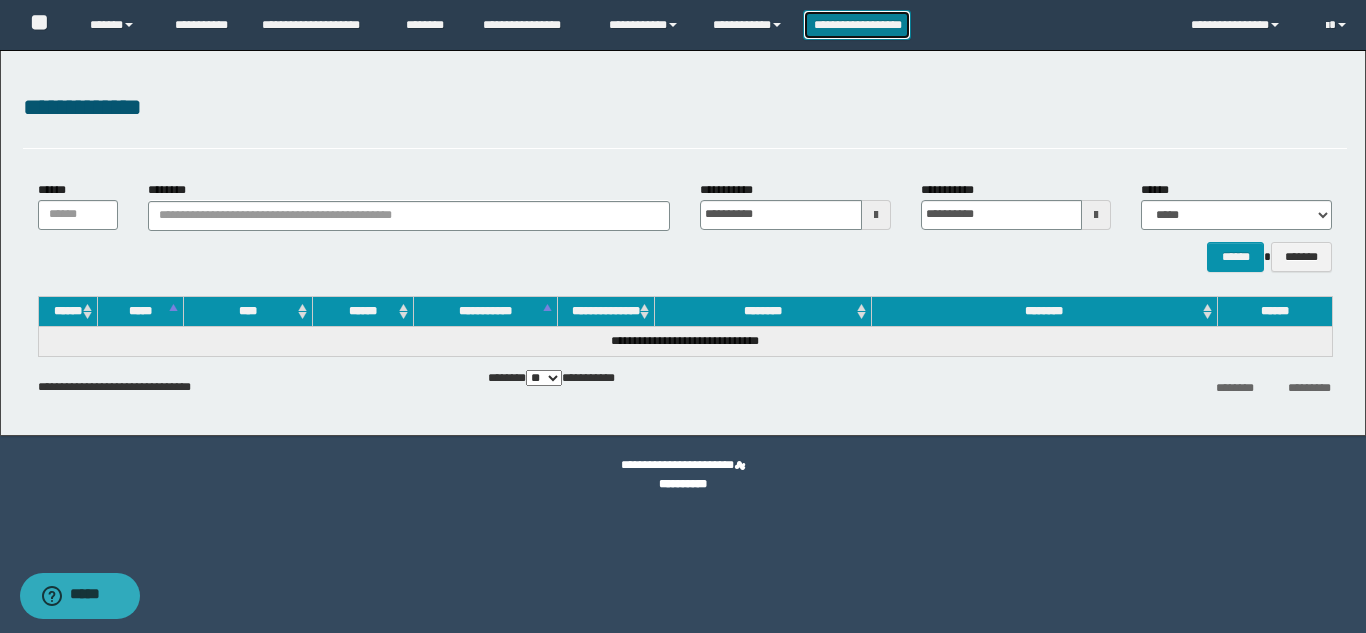 click on "**********" at bounding box center [857, 25] 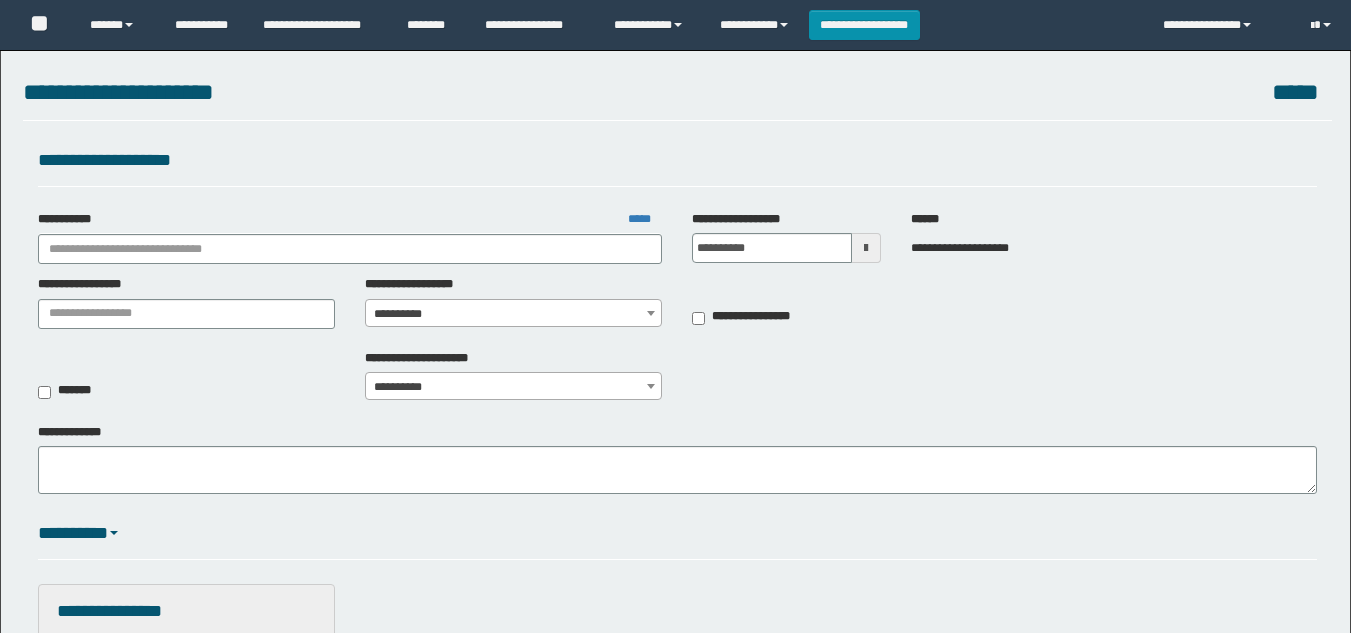 scroll, scrollTop: 0, scrollLeft: 0, axis: both 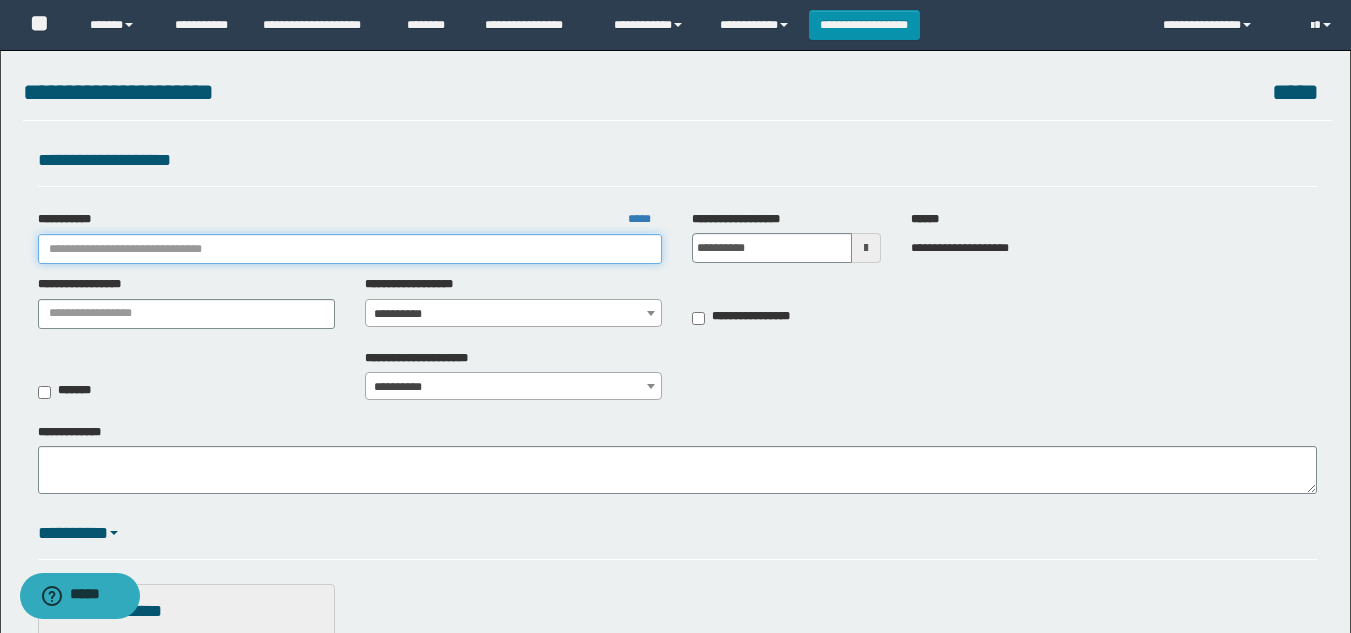 click on "**********" at bounding box center [350, 249] 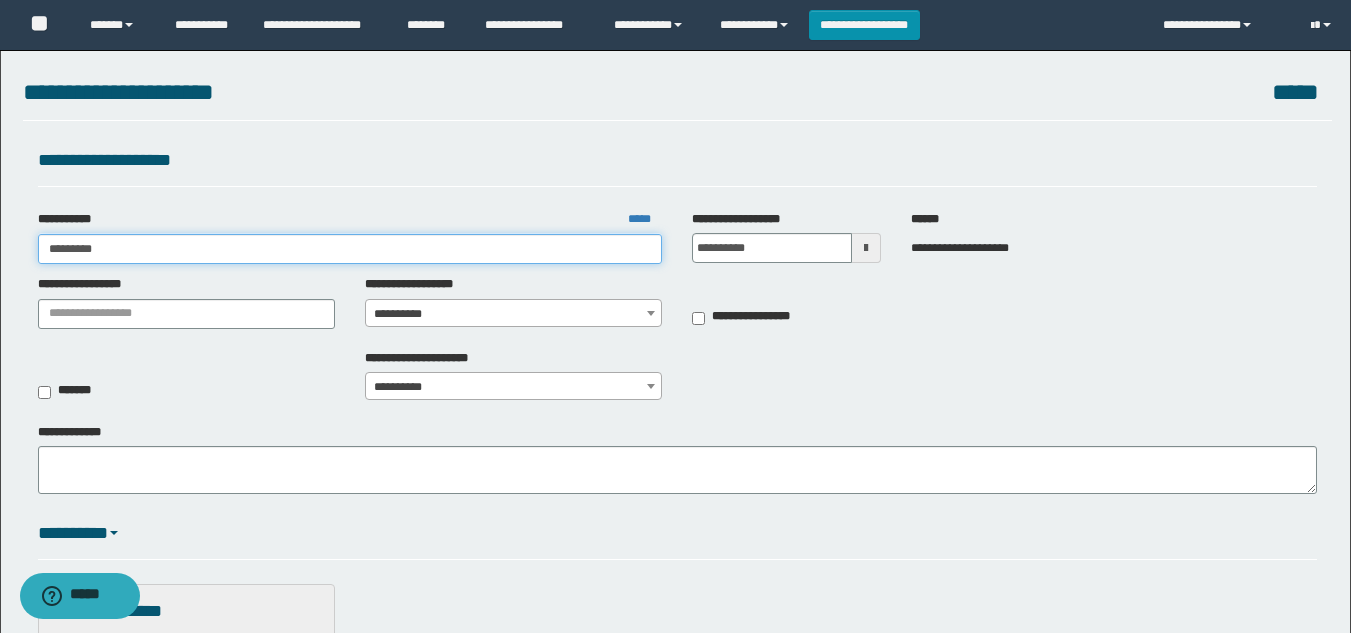 type on "*********" 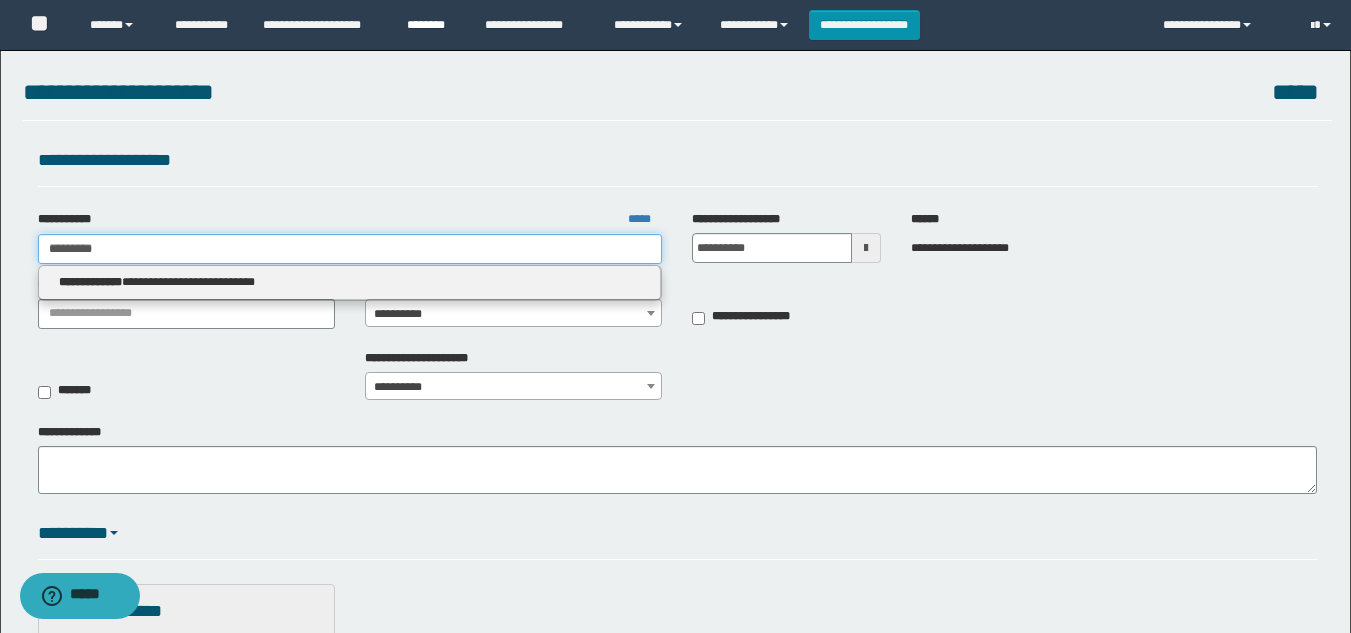 type on "*********" 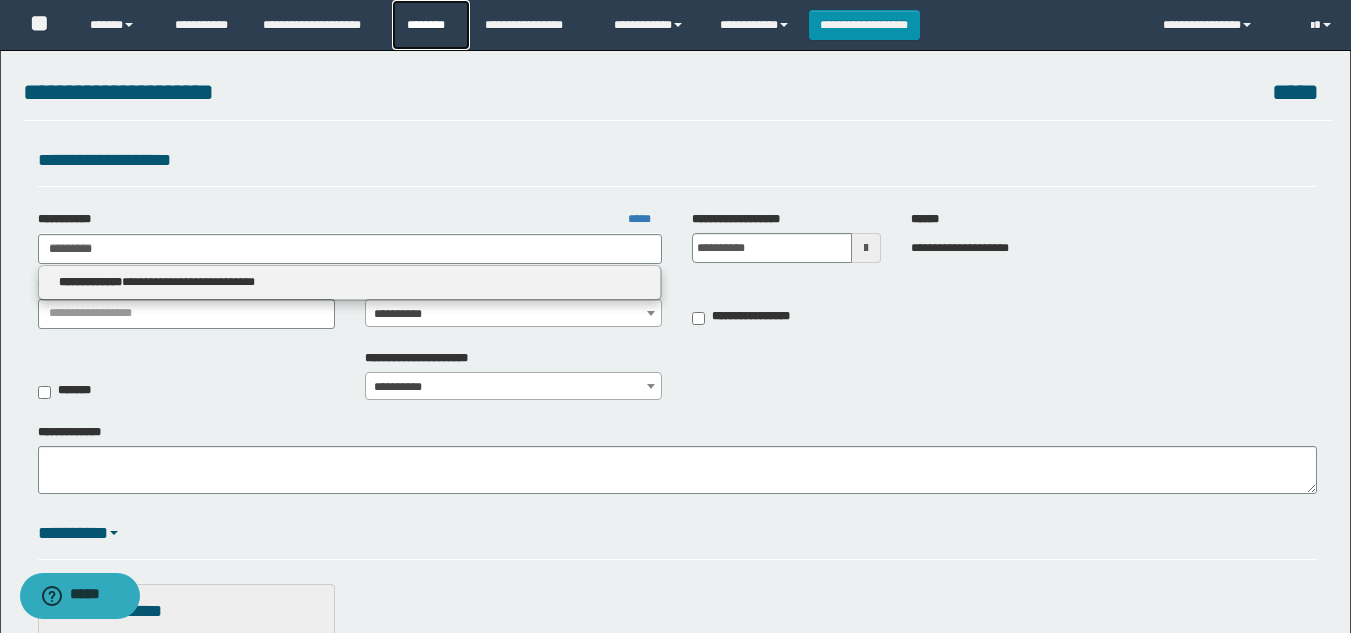 type 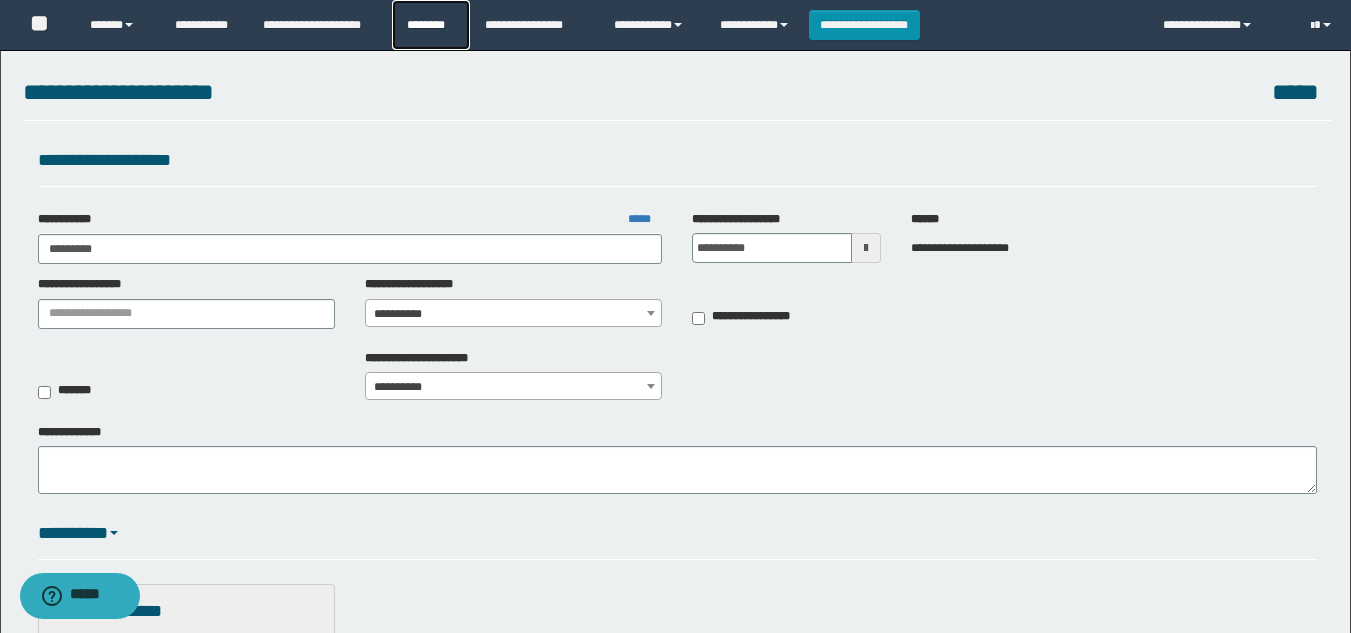 click on "********" at bounding box center (431, 25) 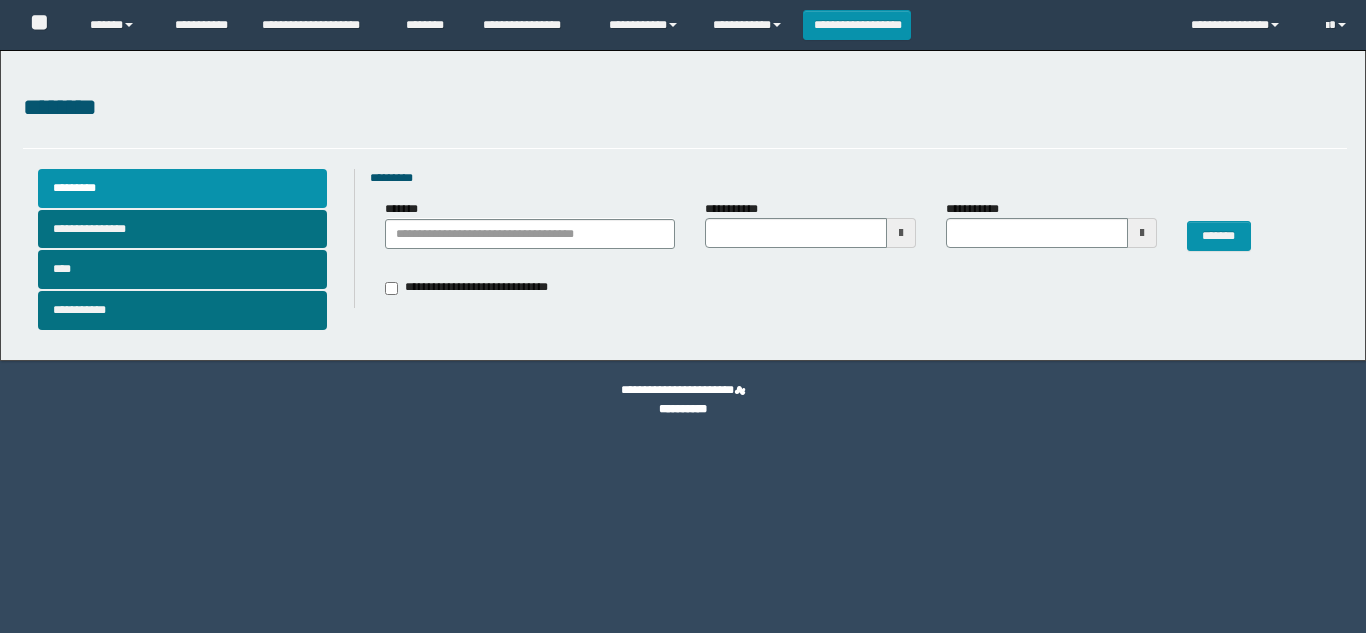 scroll, scrollTop: 0, scrollLeft: 0, axis: both 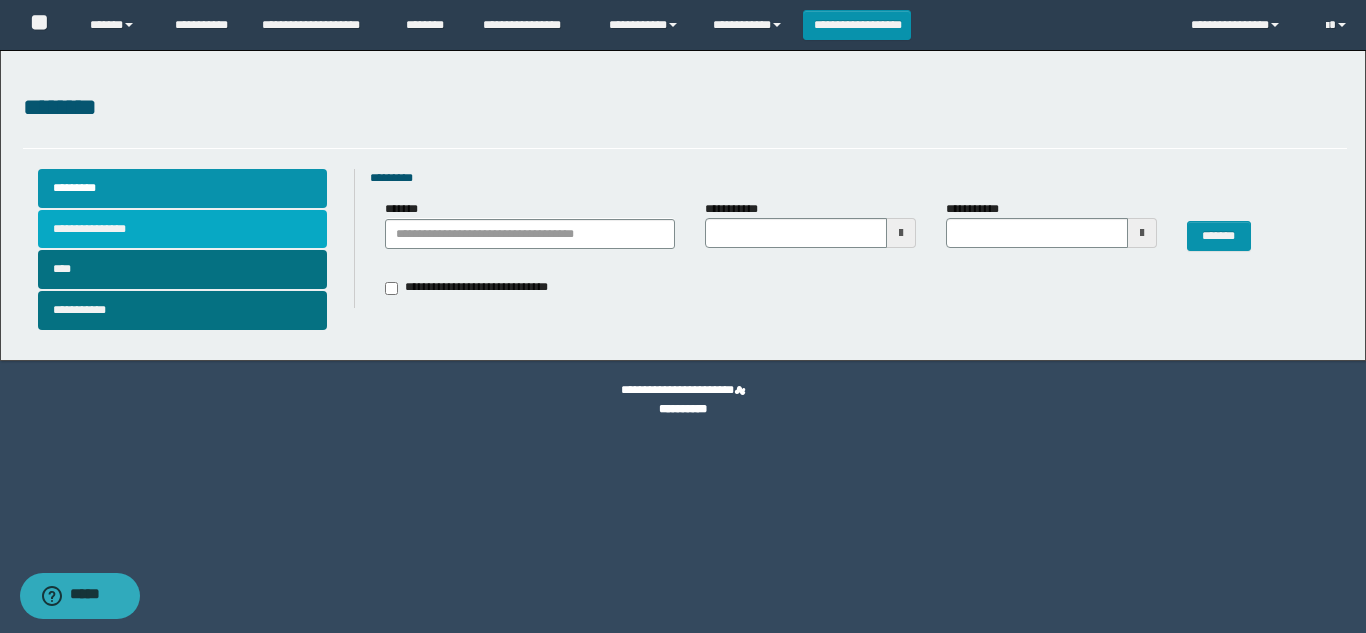 click on "**********" at bounding box center (182, 229) 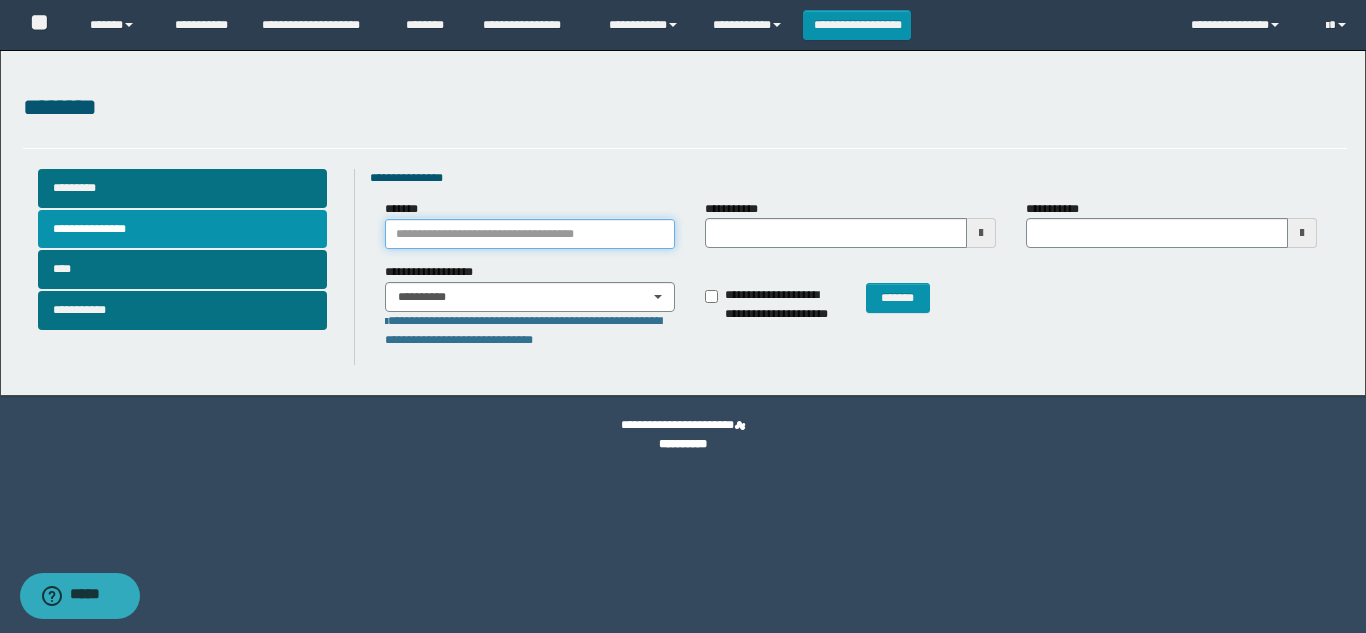 click on "*******" at bounding box center (530, 234) 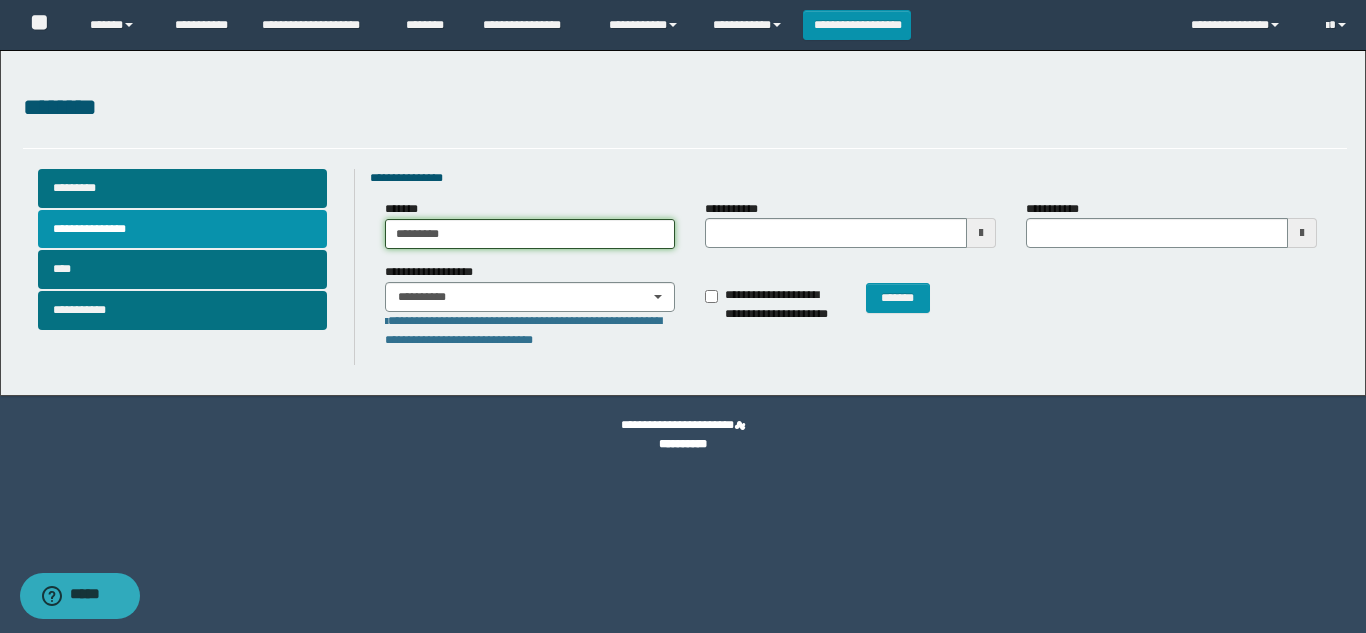 type on "*********" 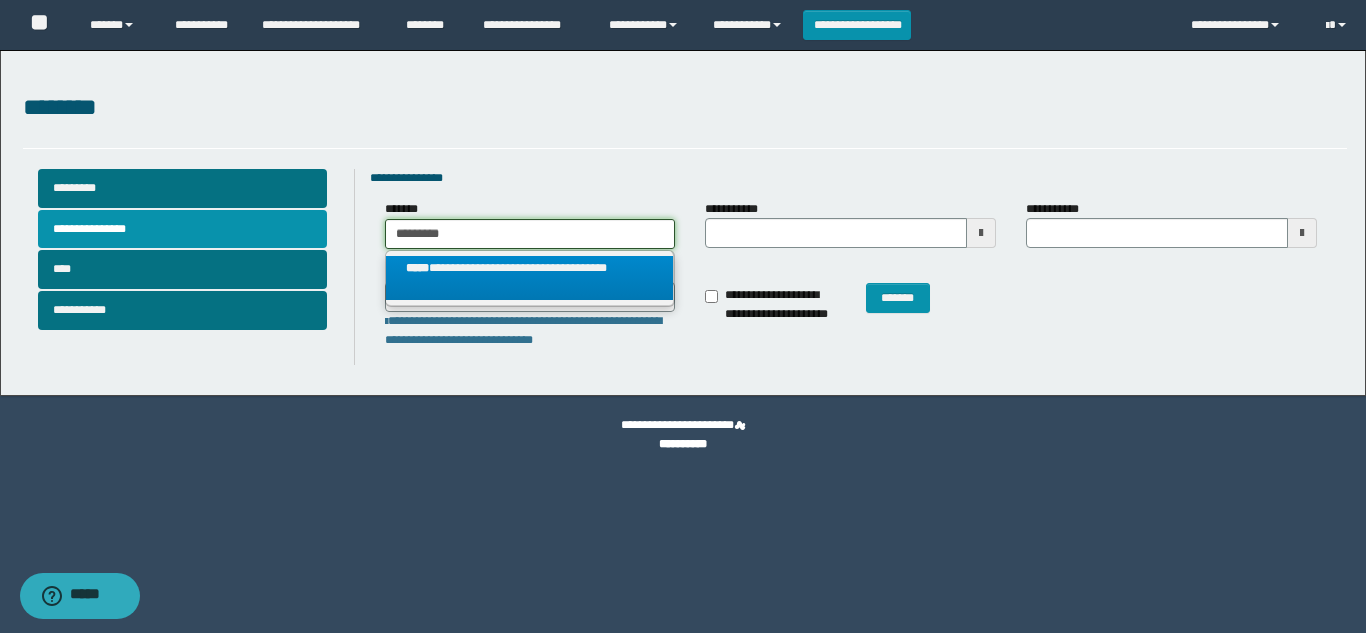 type on "*********" 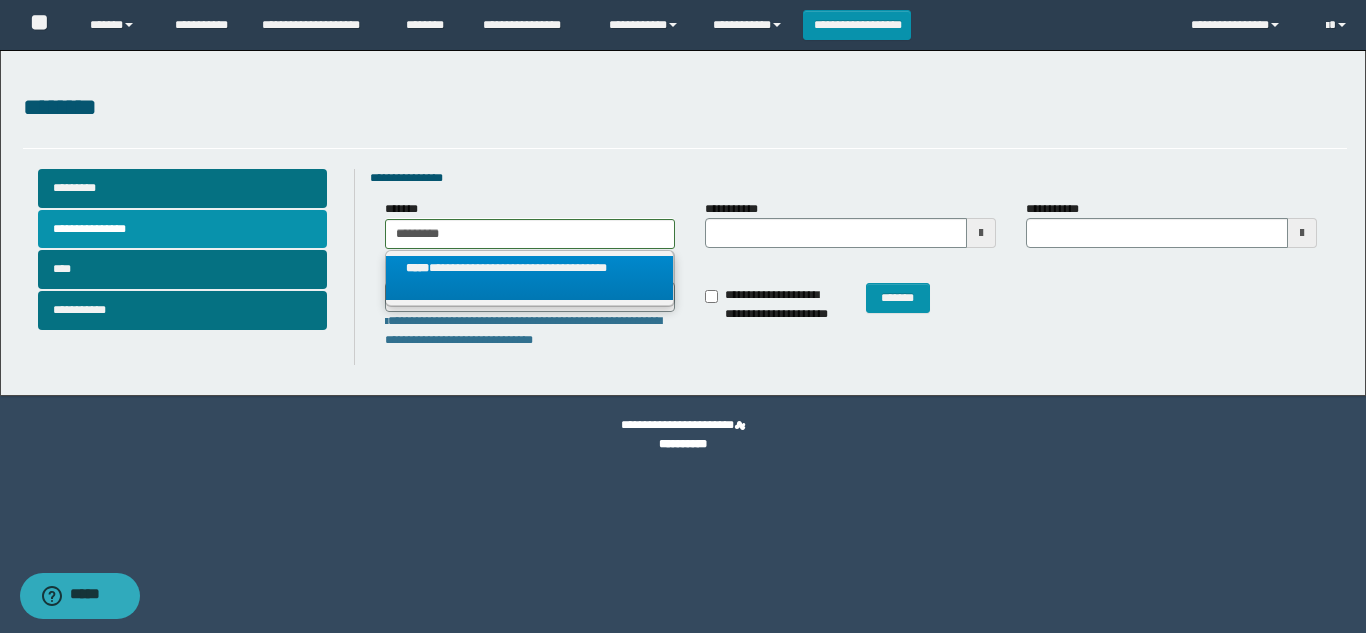 click on "**********" at bounding box center (530, 278) 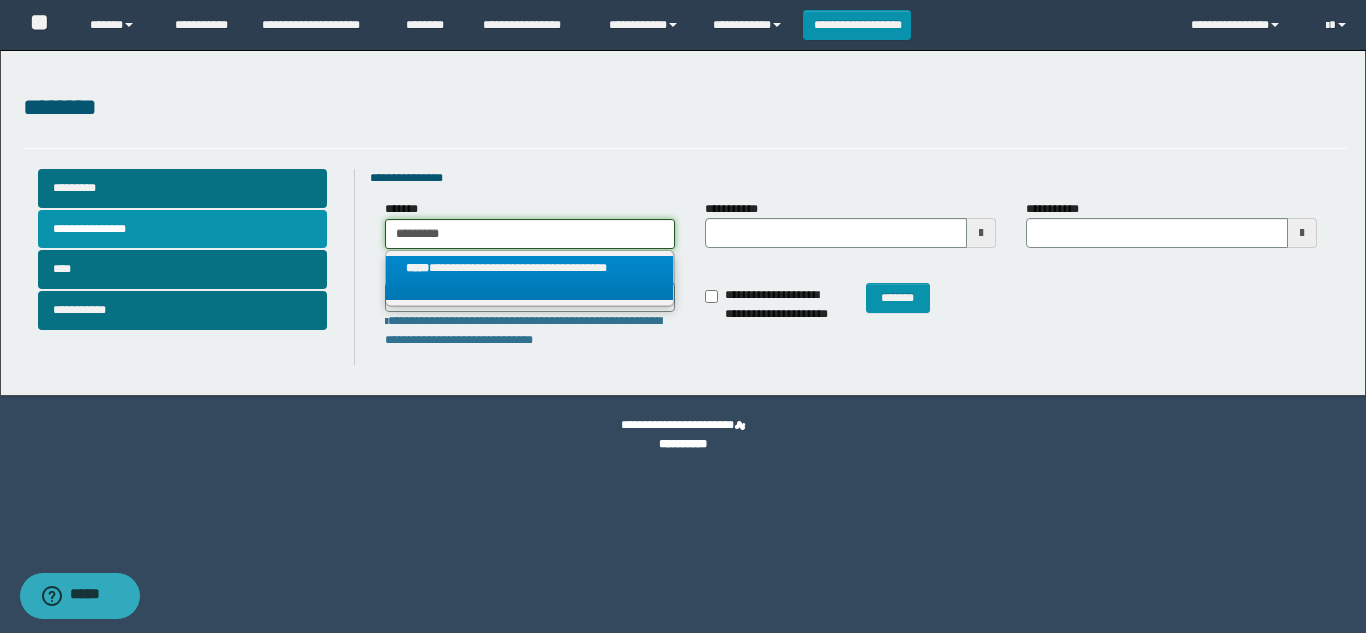 type 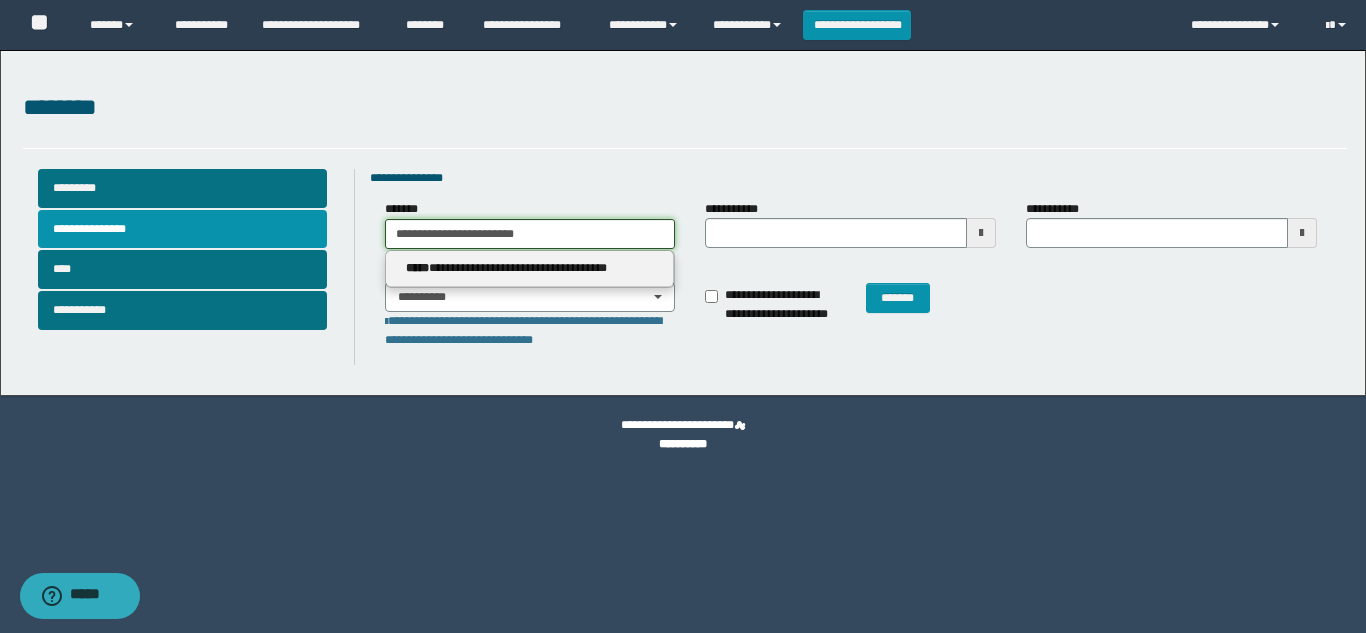 type on "**********" 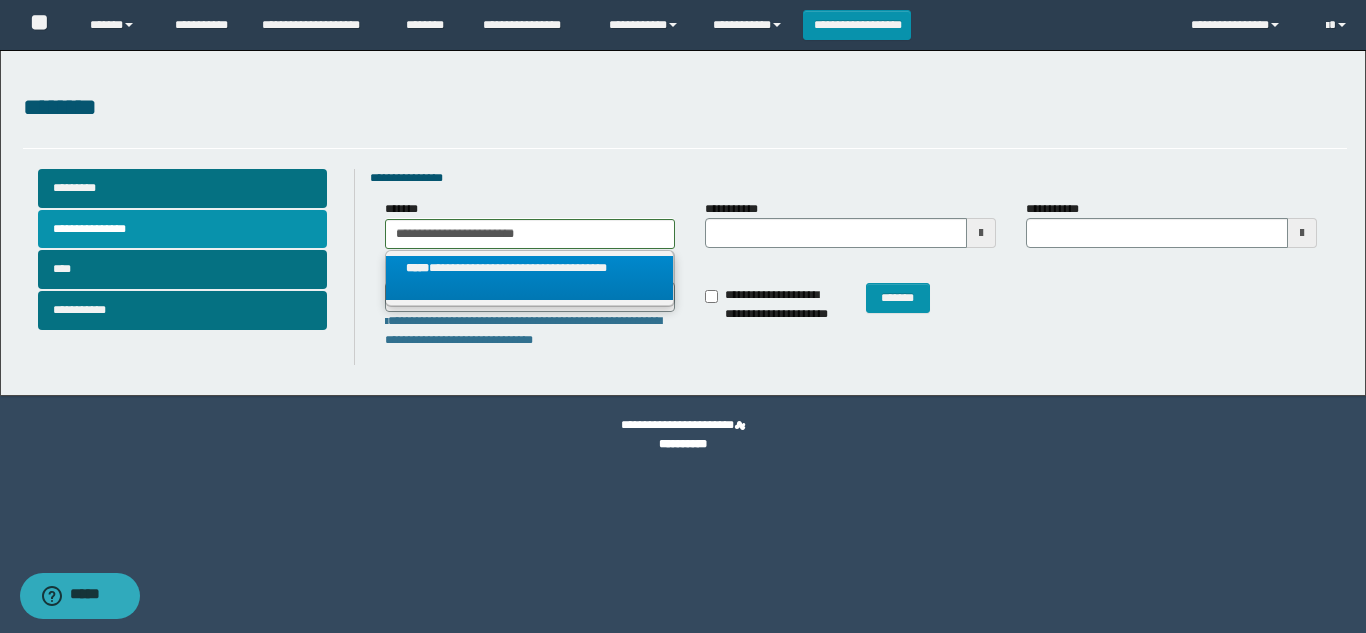 click on "**********" at bounding box center [530, 278] 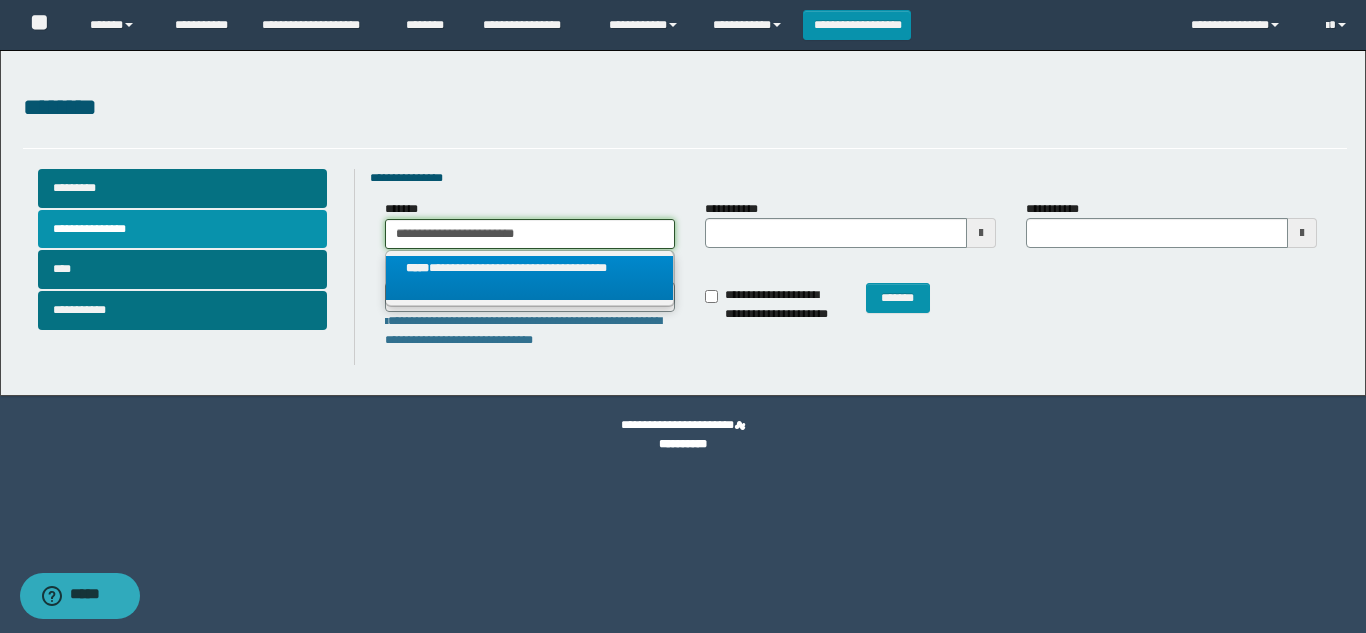 type 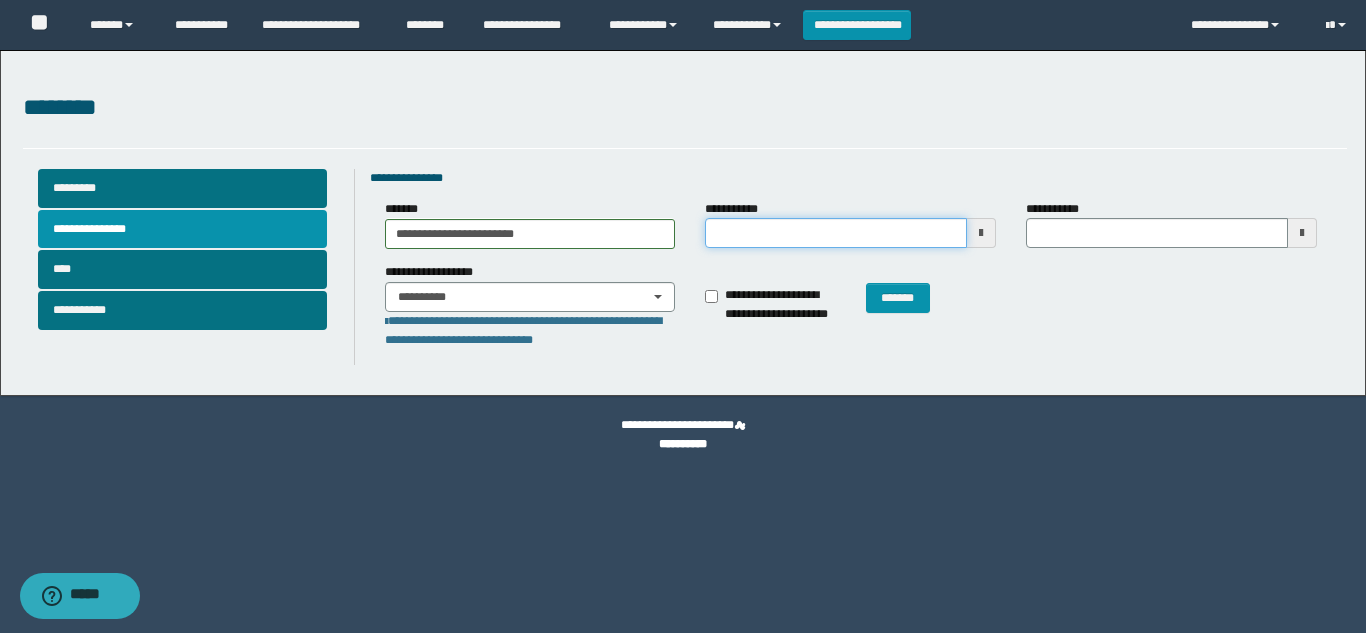 click on "**********" at bounding box center (836, 233) 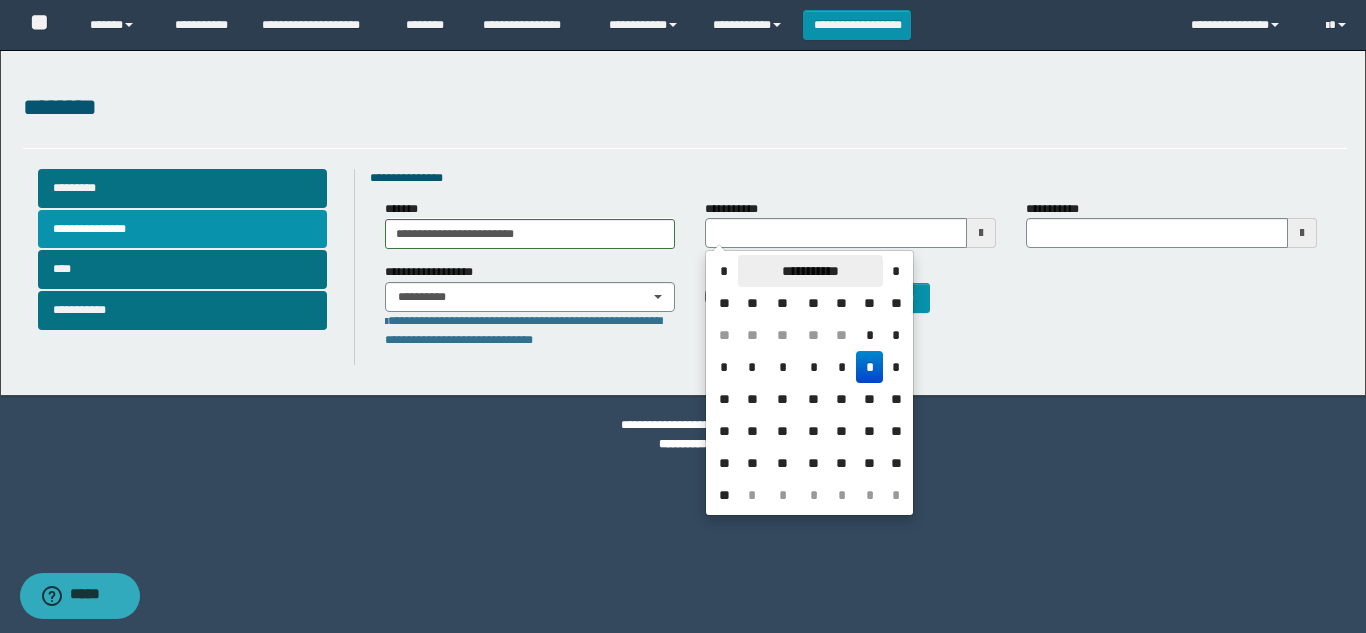 click on "**********" at bounding box center (810, 271) 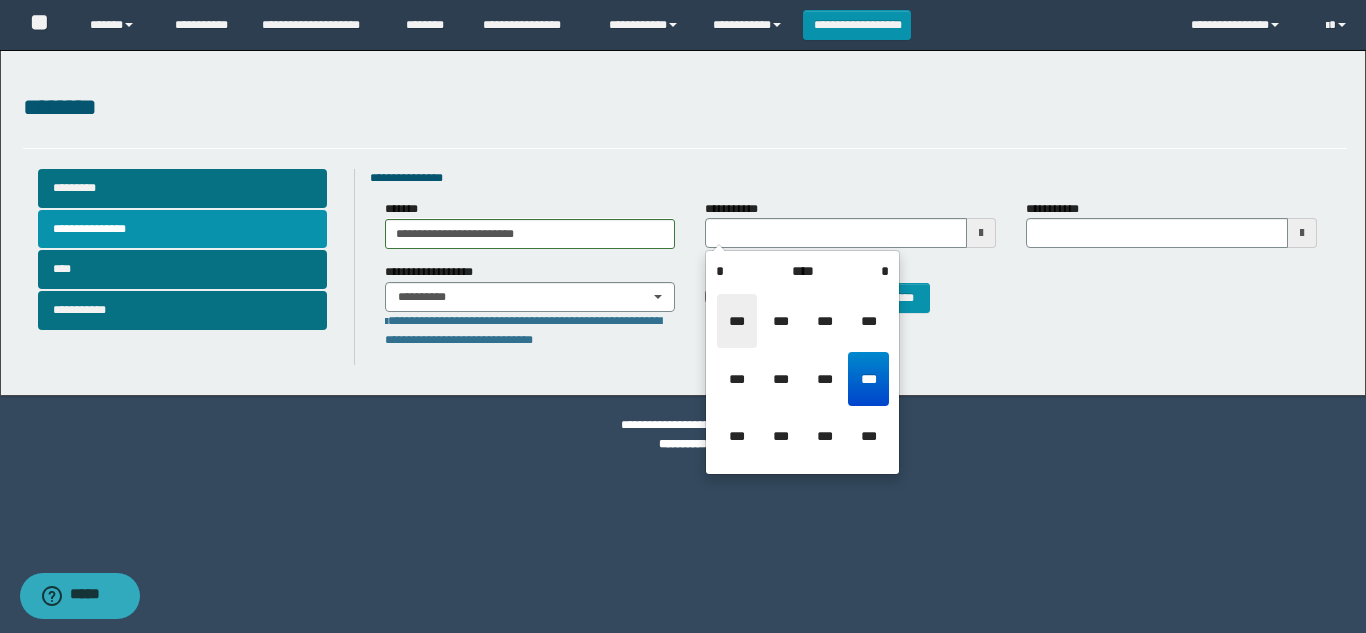 click on "***" at bounding box center (737, 321) 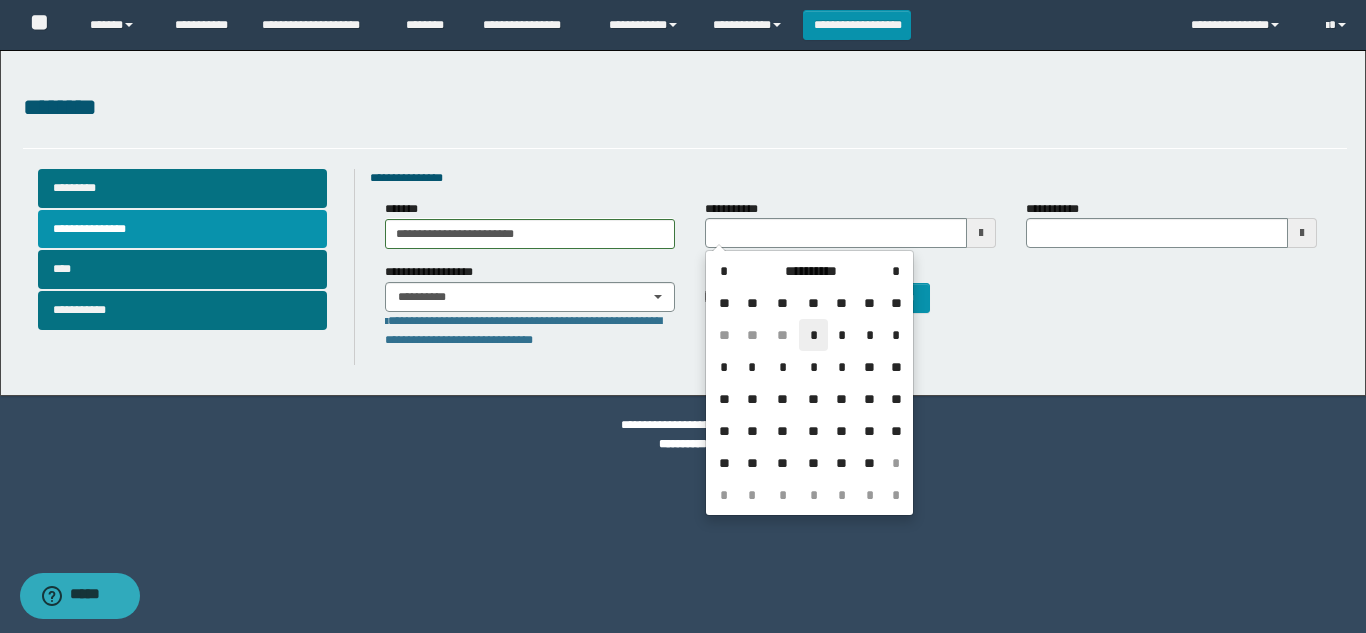 click on "*" at bounding box center (813, 335) 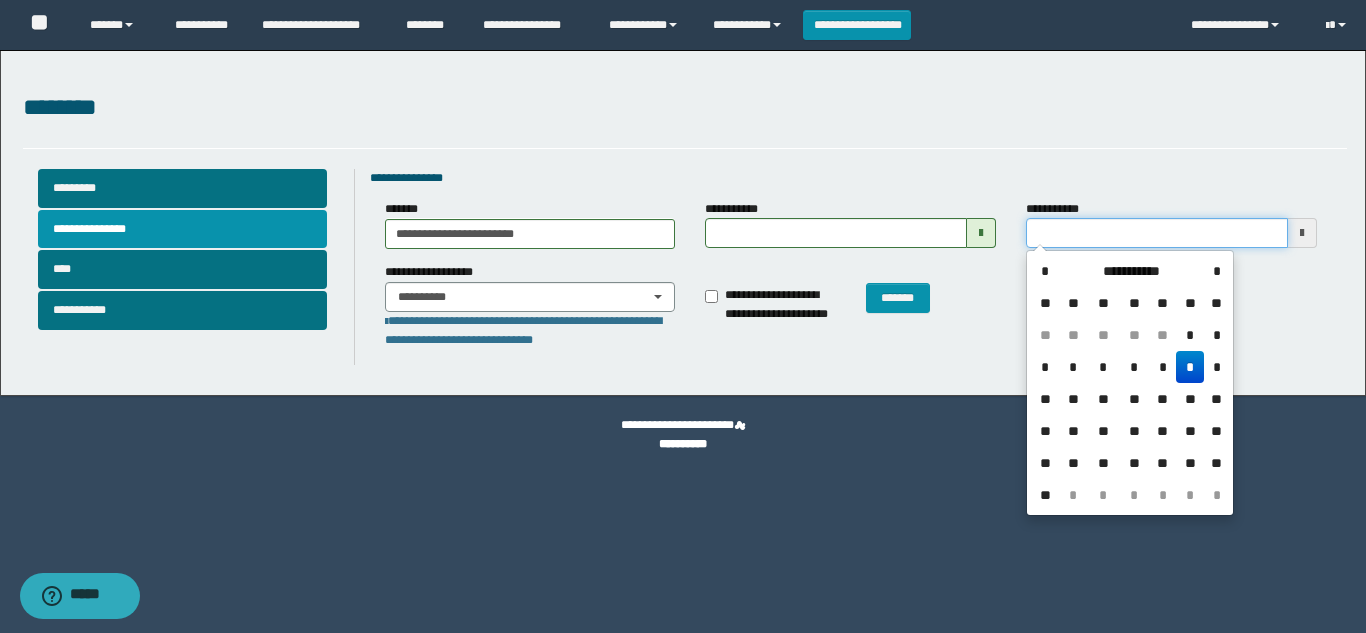 click on "**********" at bounding box center [1157, 233] 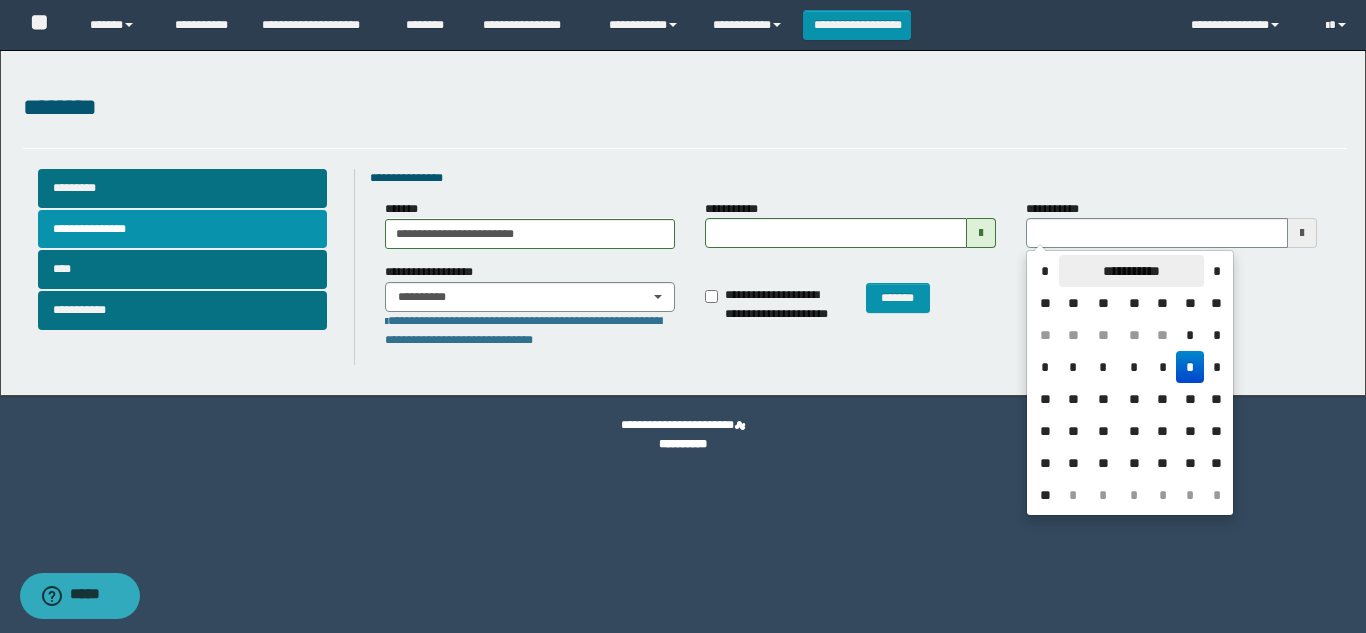 click on "**********" at bounding box center [1131, 271] 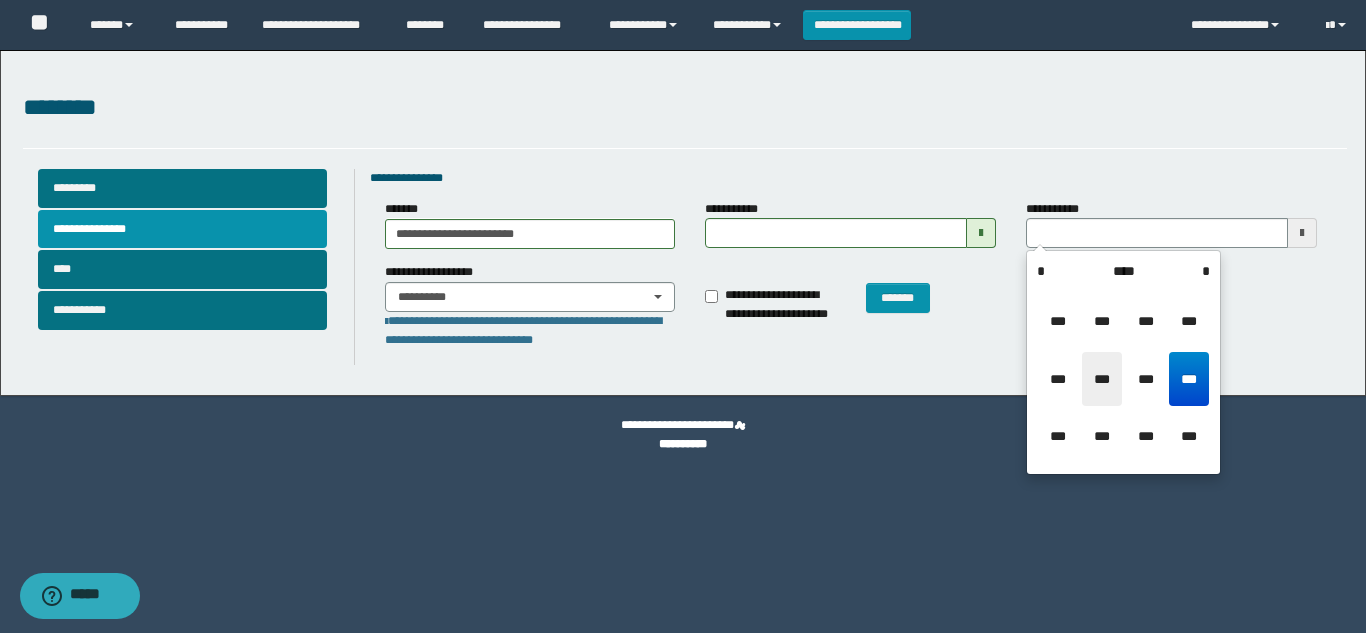 click on "***" at bounding box center (1102, 379) 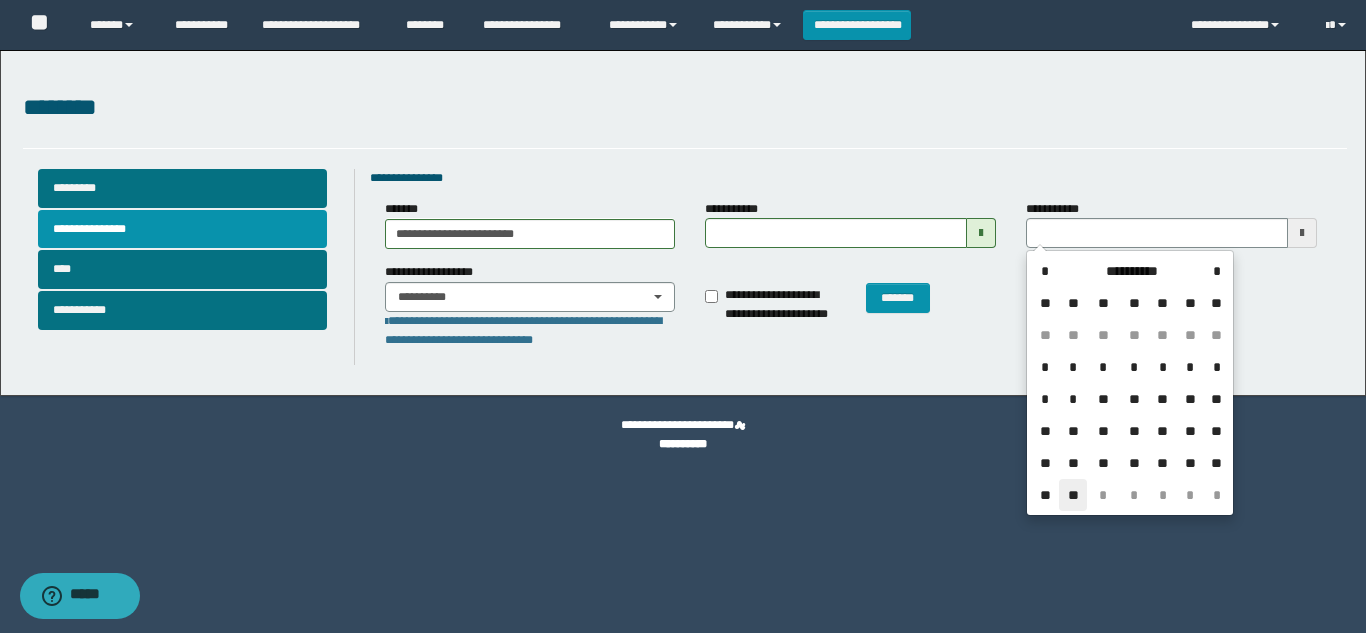 click on "**" at bounding box center (1073, 495) 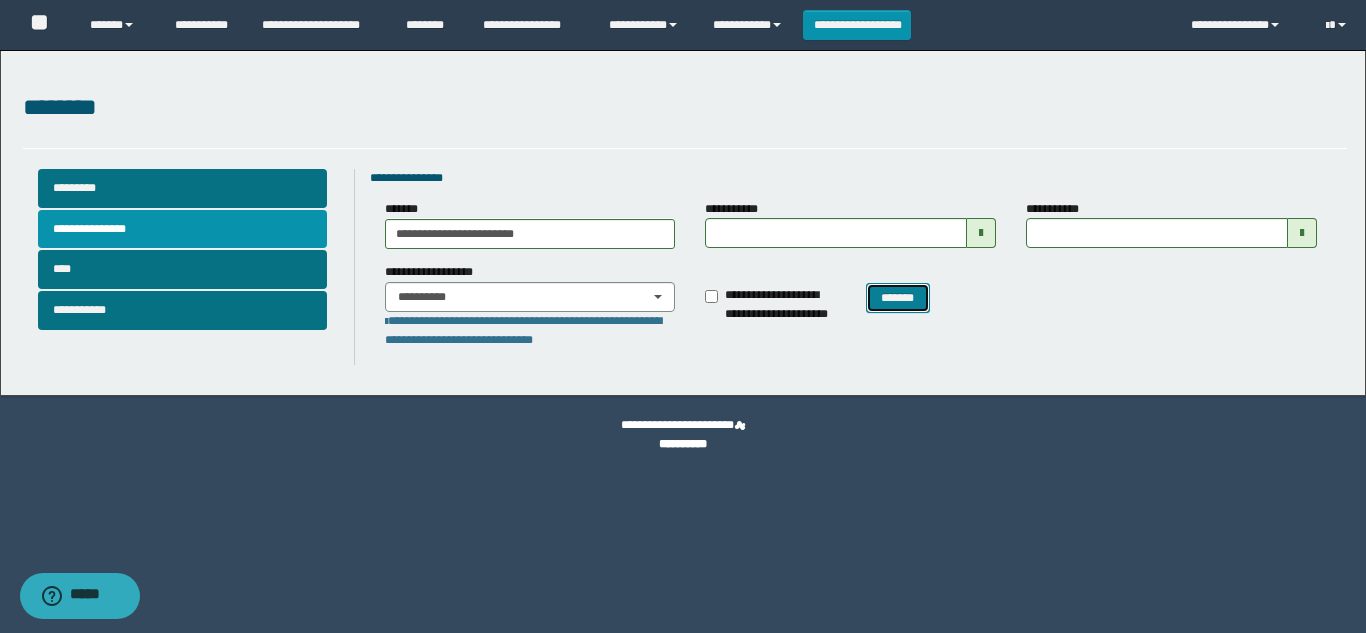 click on "*******" at bounding box center [898, 298] 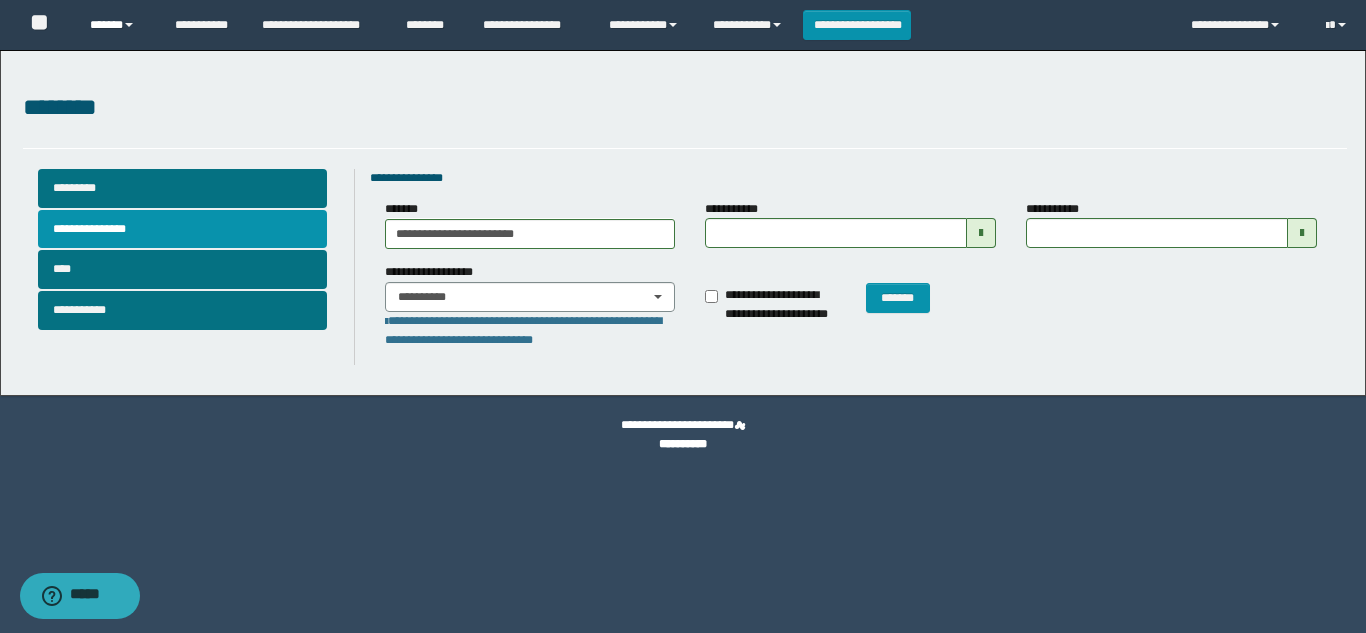 click on "******" at bounding box center (117, 25) 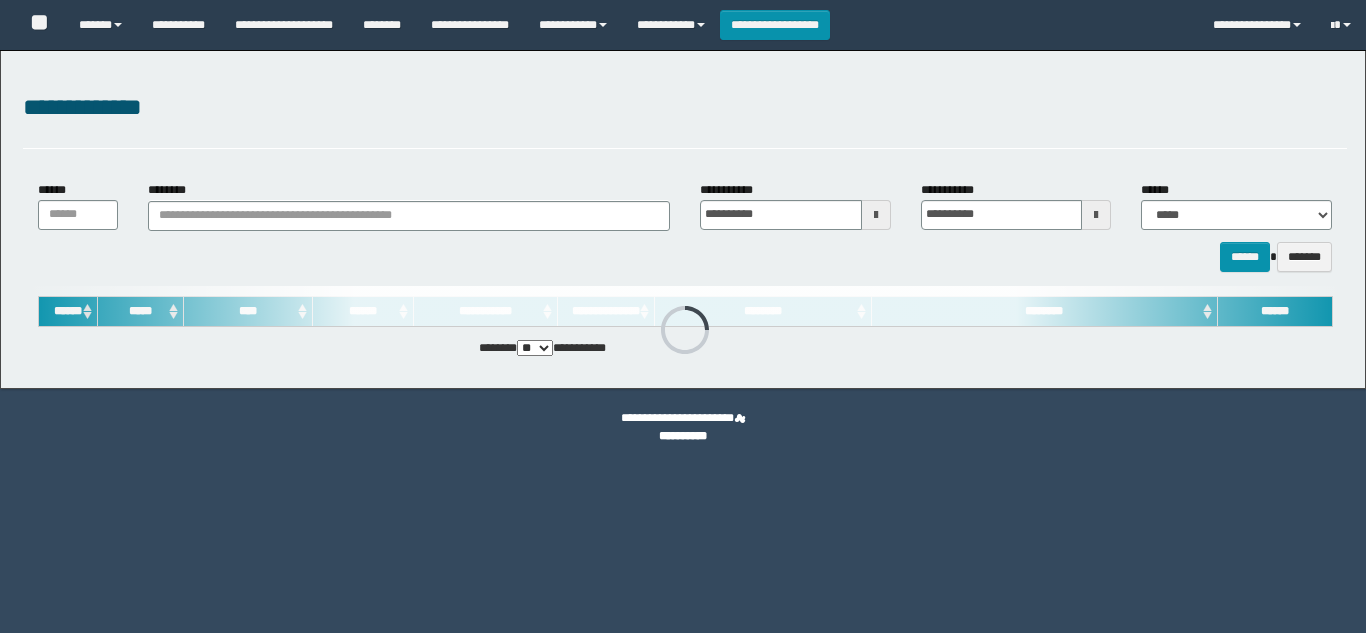 scroll, scrollTop: 0, scrollLeft: 0, axis: both 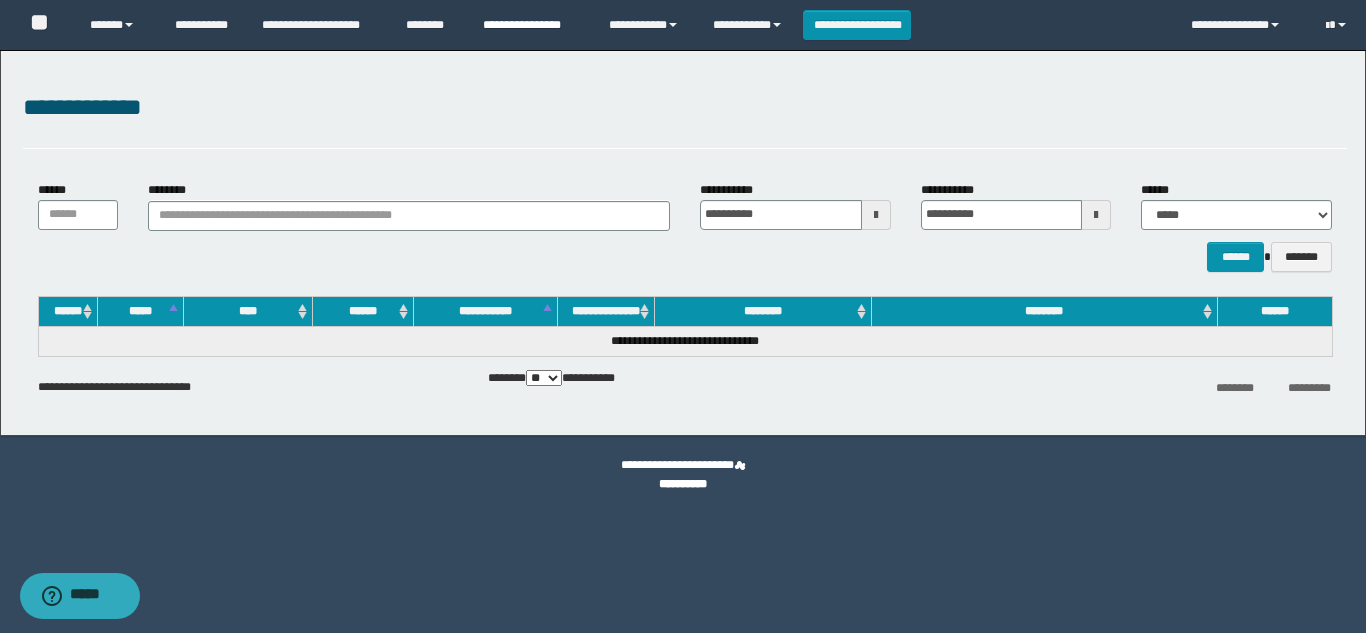 click on "**********" at bounding box center [531, 25] 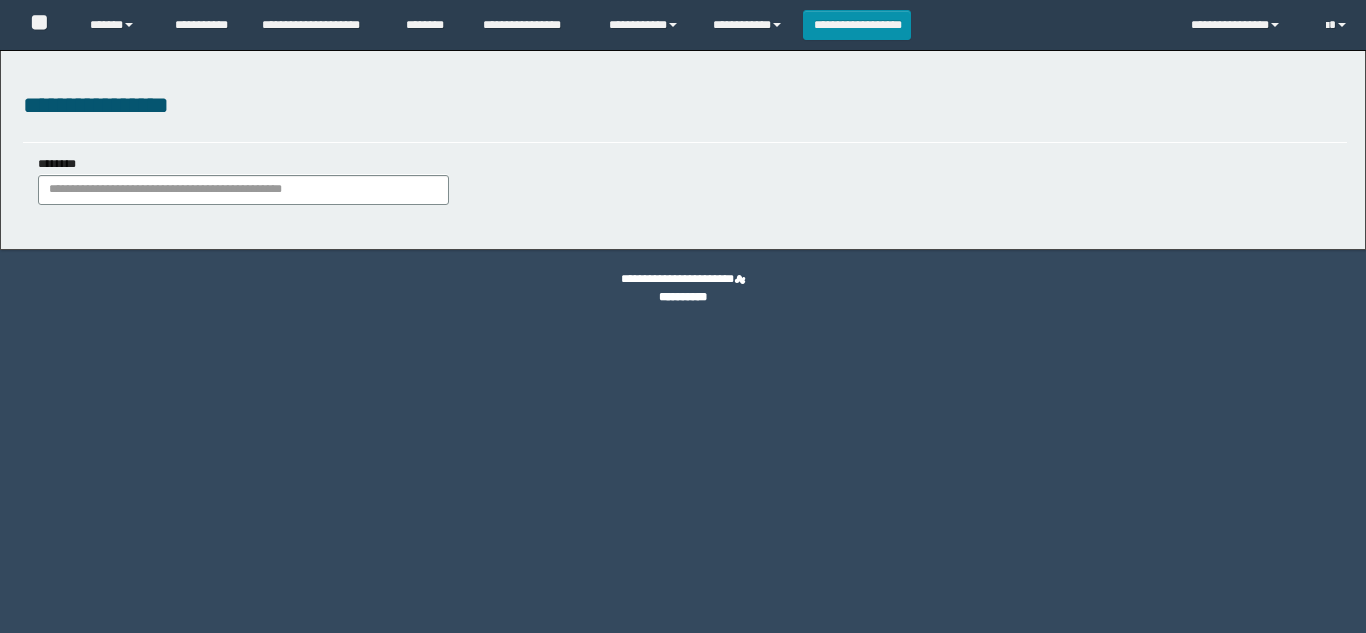 scroll, scrollTop: 0, scrollLeft: 0, axis: both 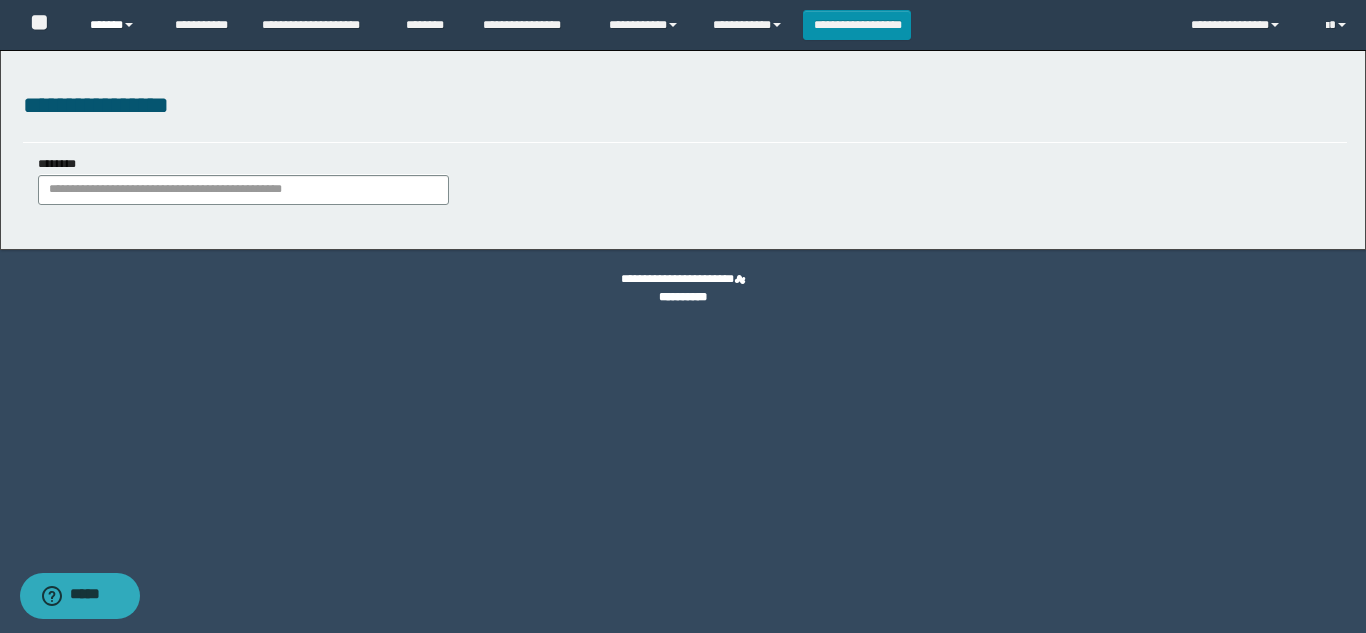 click on "******" at bounding box center [117, 25] 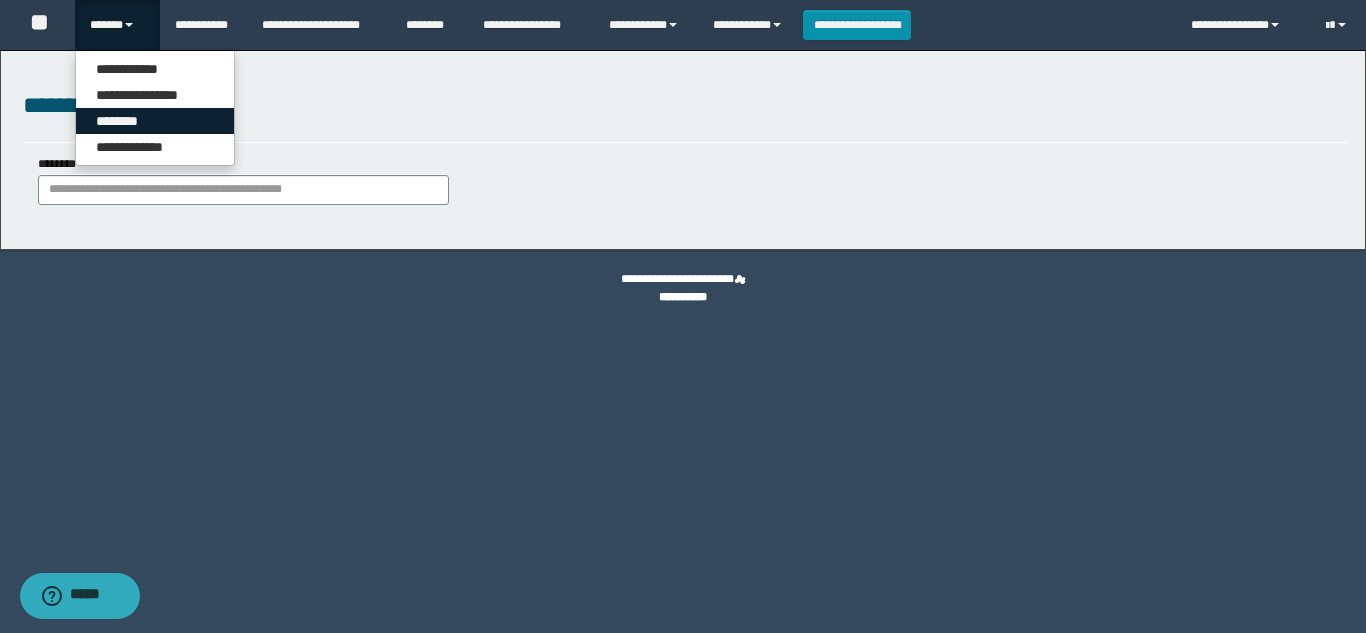click on "********" at bounding box center (155, 121) 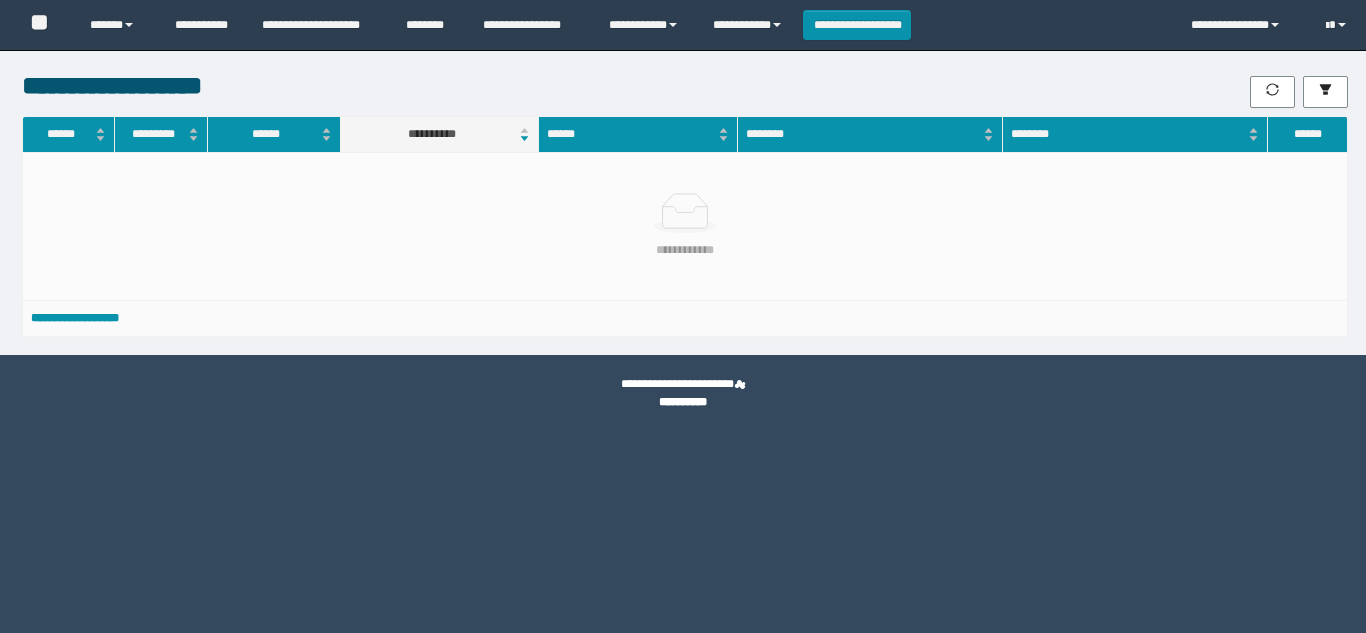 scroll, scrollTop: 0, scrollLeft: 0, axis: both 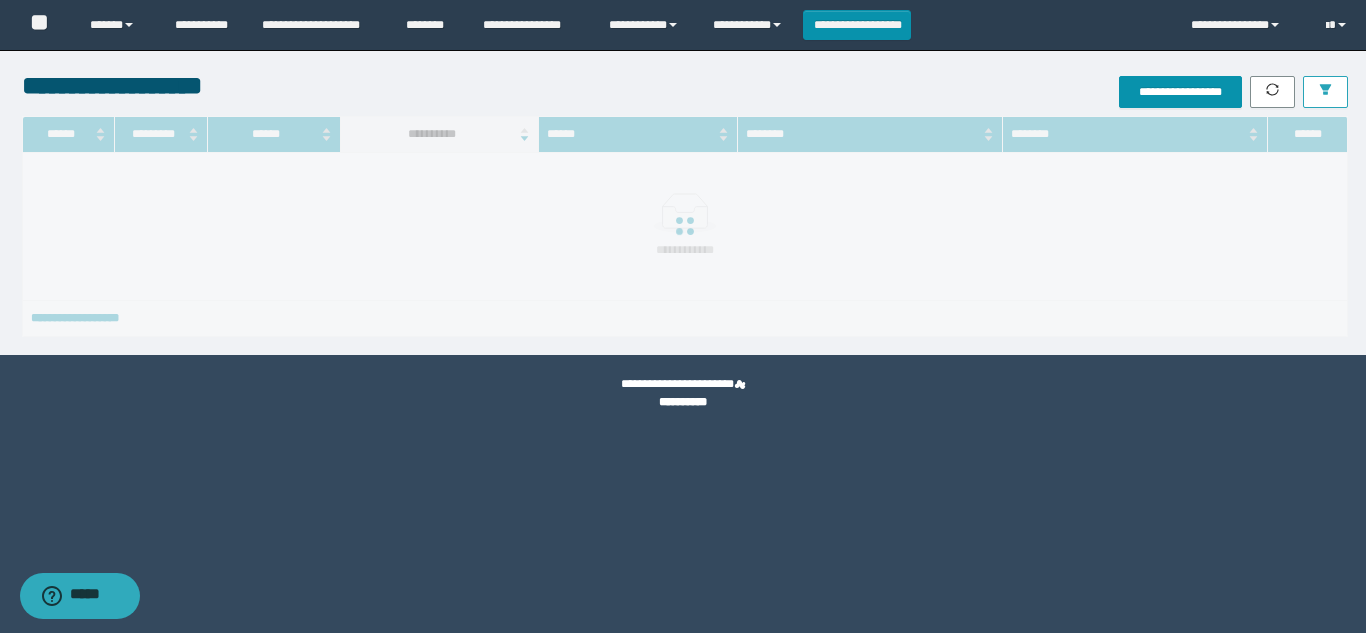 click at bounding box center [1325, 92] 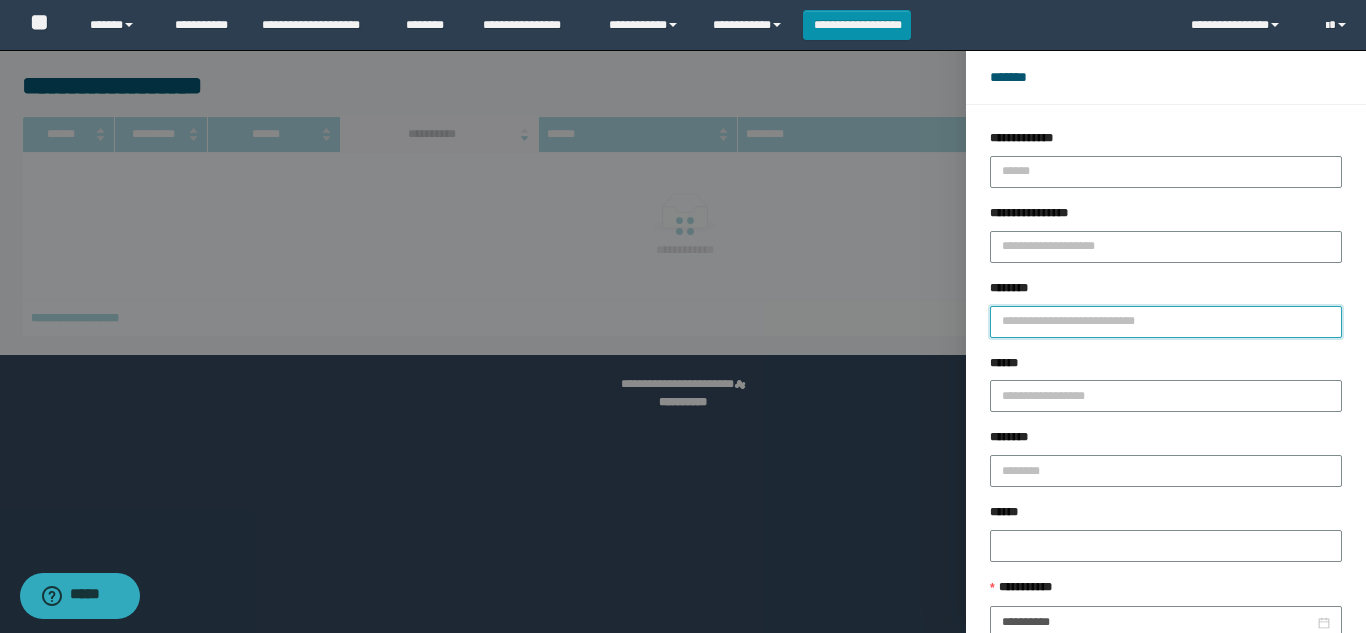 drag, startPoint x: 1004, startPoint y: 316, endPoint x: 1022, endPoint y: 304, distance: 21.633308 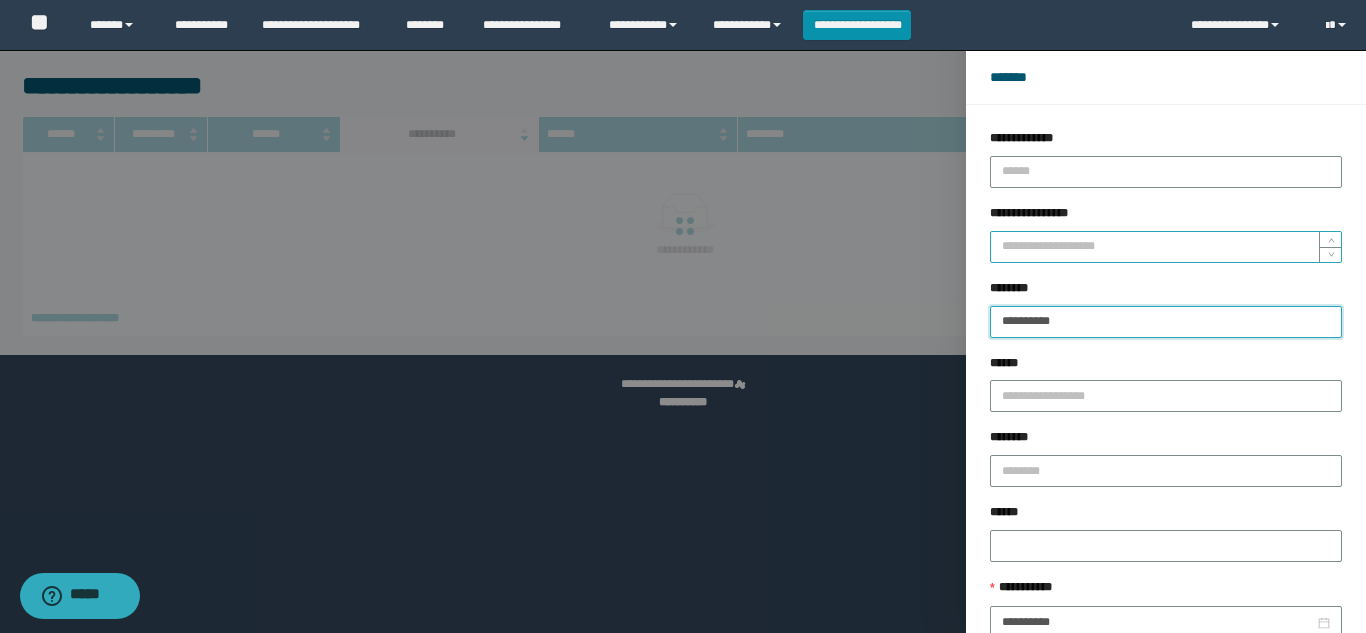 type on "**********" 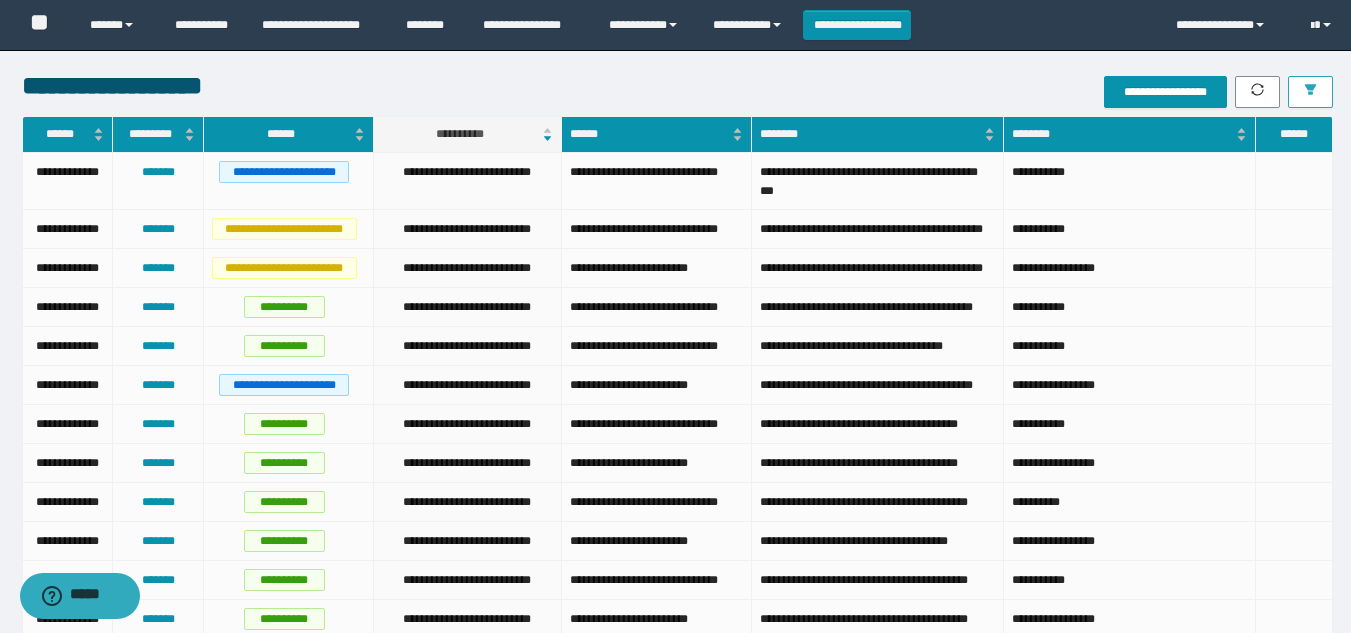 click at bounding box center (1310, 92) 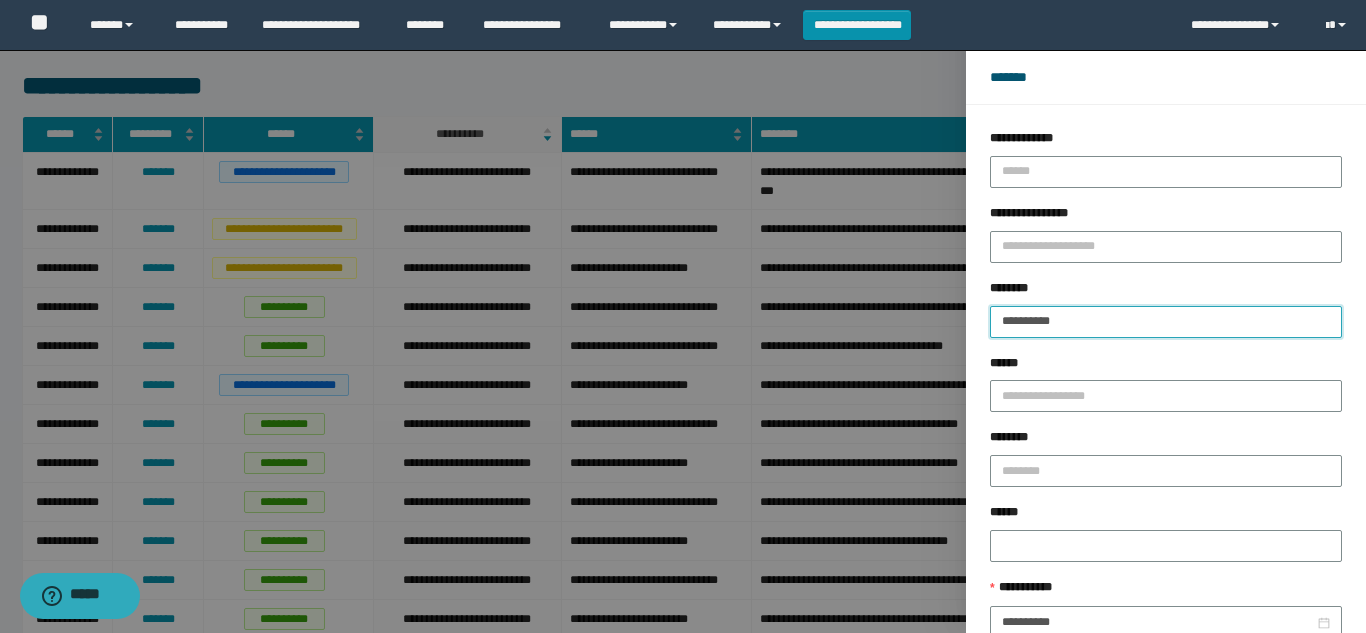 click on "**********" at bounding box center [1166, 322] 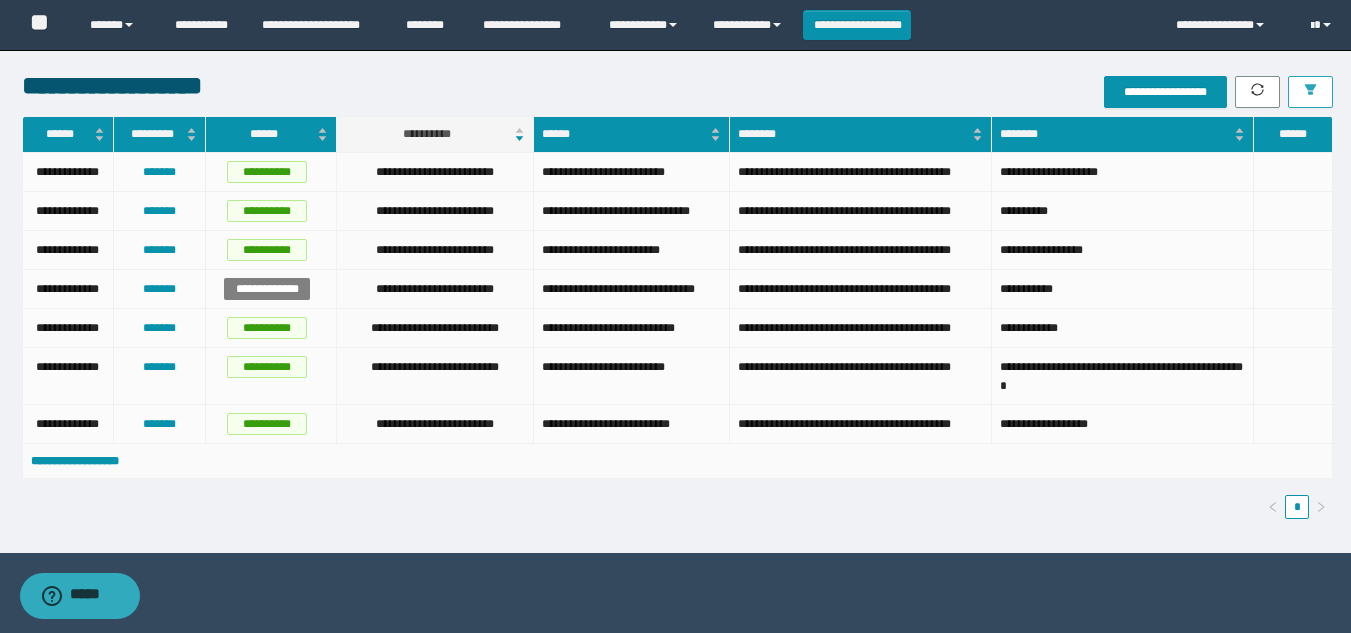 drag, startPoint x: 1326, startPoint y: 71, endPoint x: 1314, endPoint y: 89, distance: 21.633308 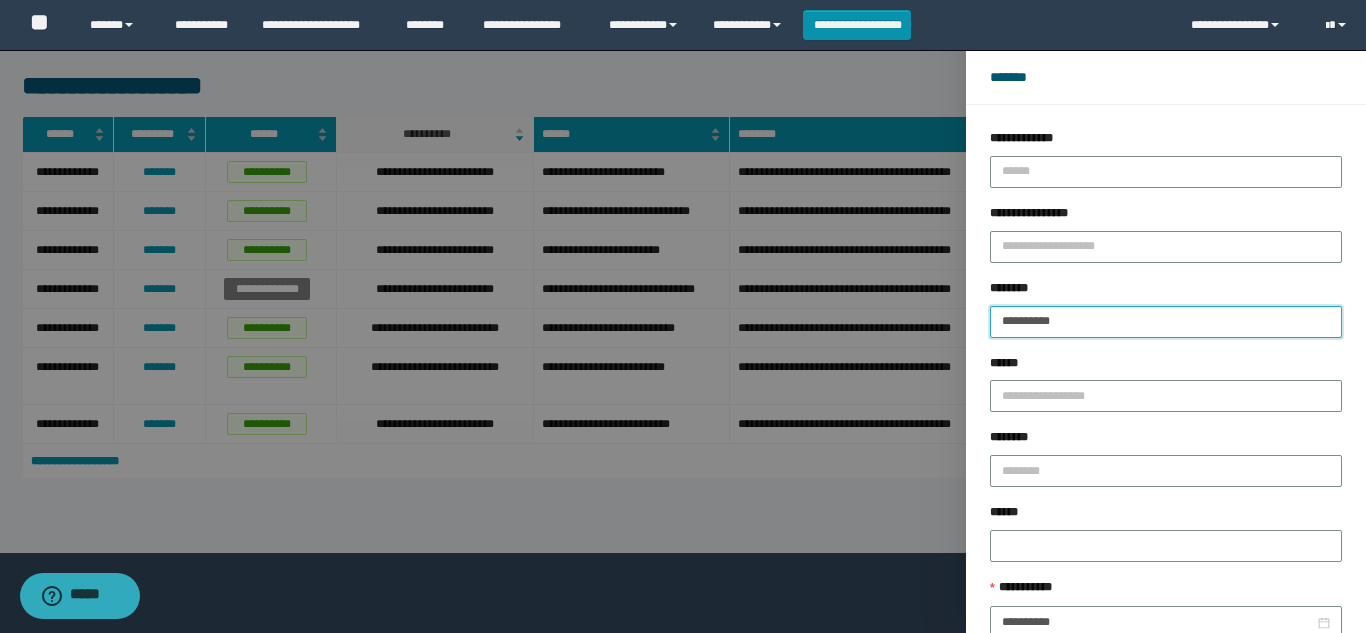 drag, startPoint x: 1088, startPoint y: 313, endPoint x: 752, endPoint y: 302, distance: 336.18002 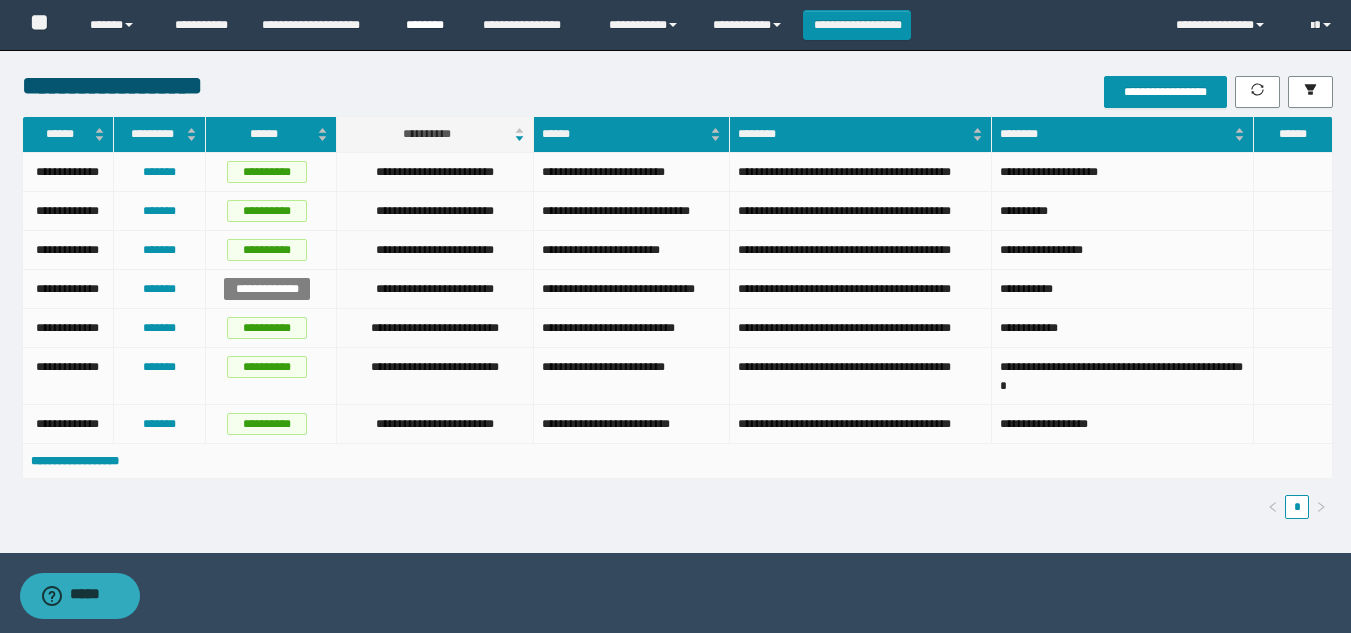 click on "********" at bounding box center (429, 25) 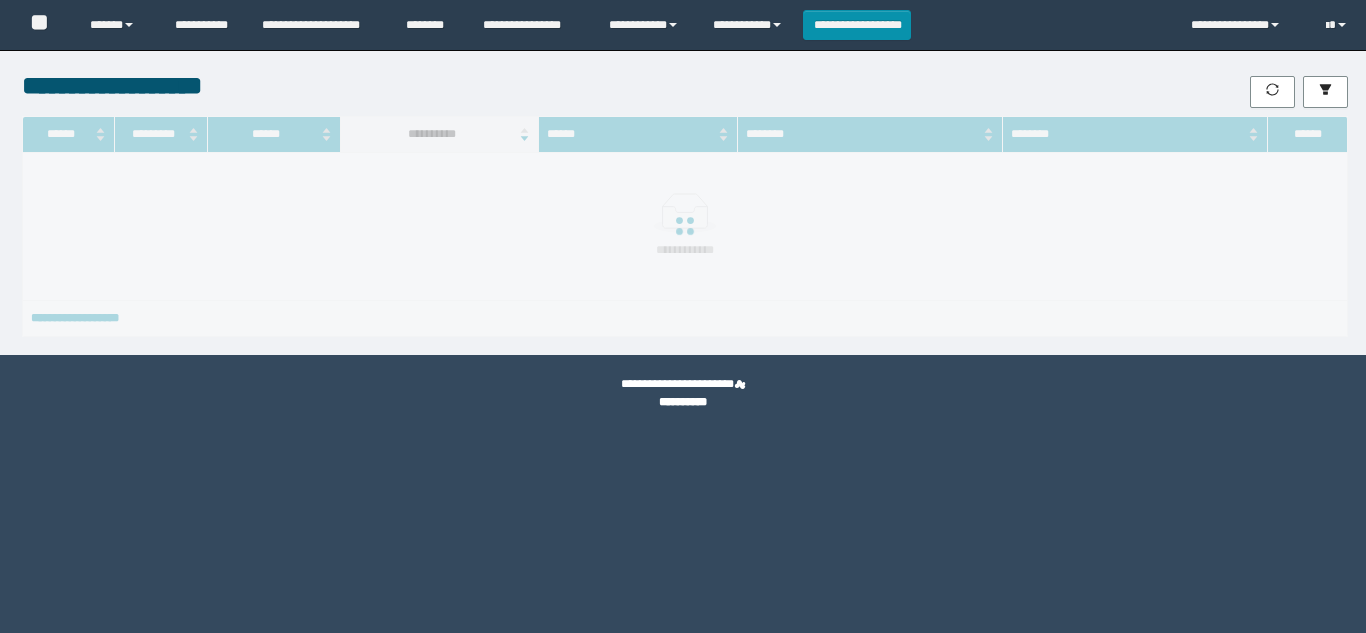 scroll, scrollTop: 0, scrollLeft: 0, axis: both 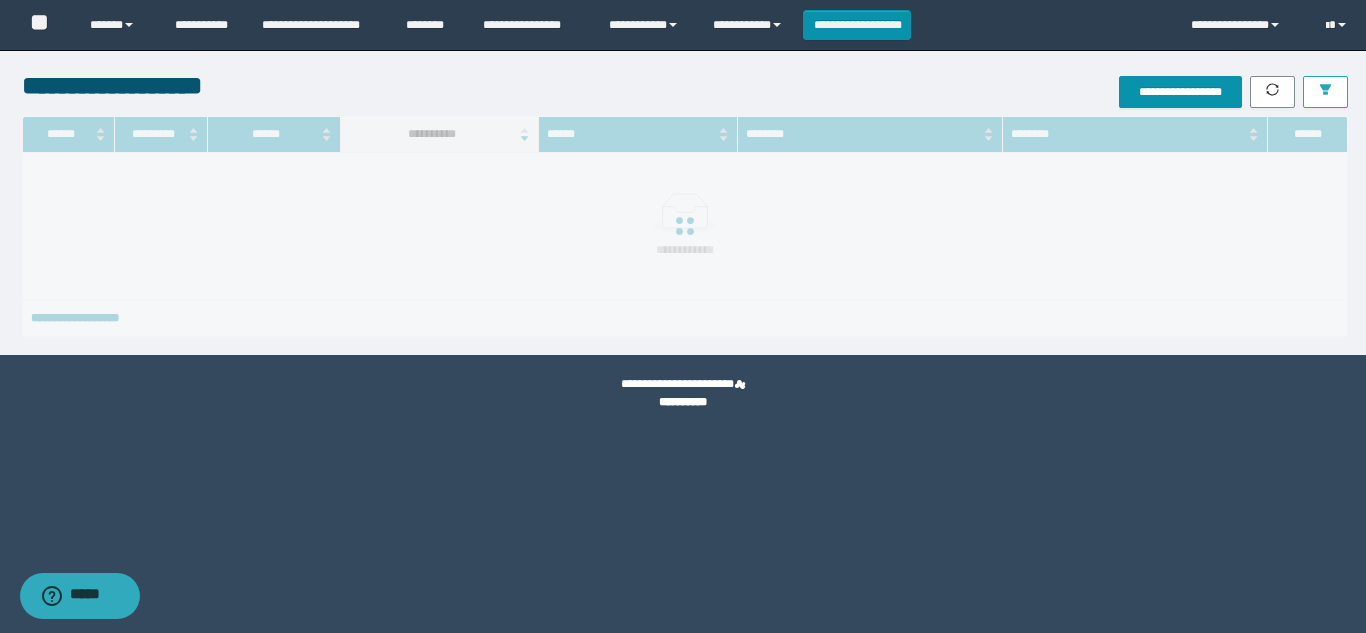 click 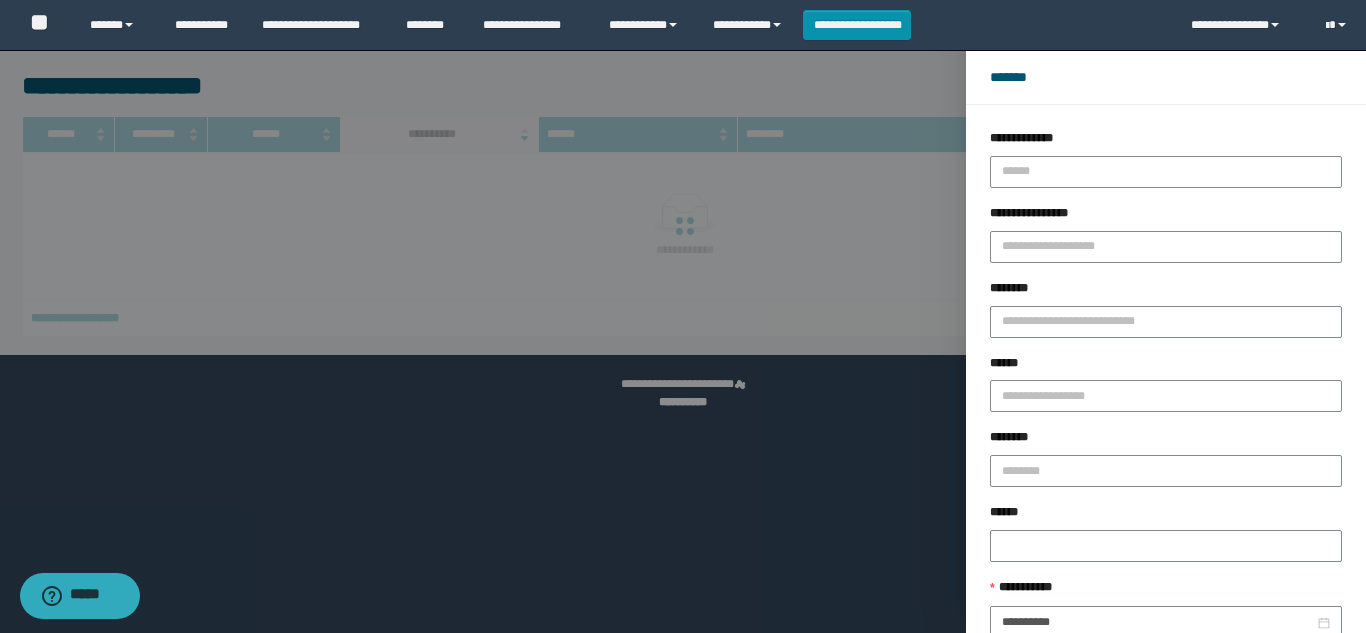 click on "********" at bounding box center (1166, 292) 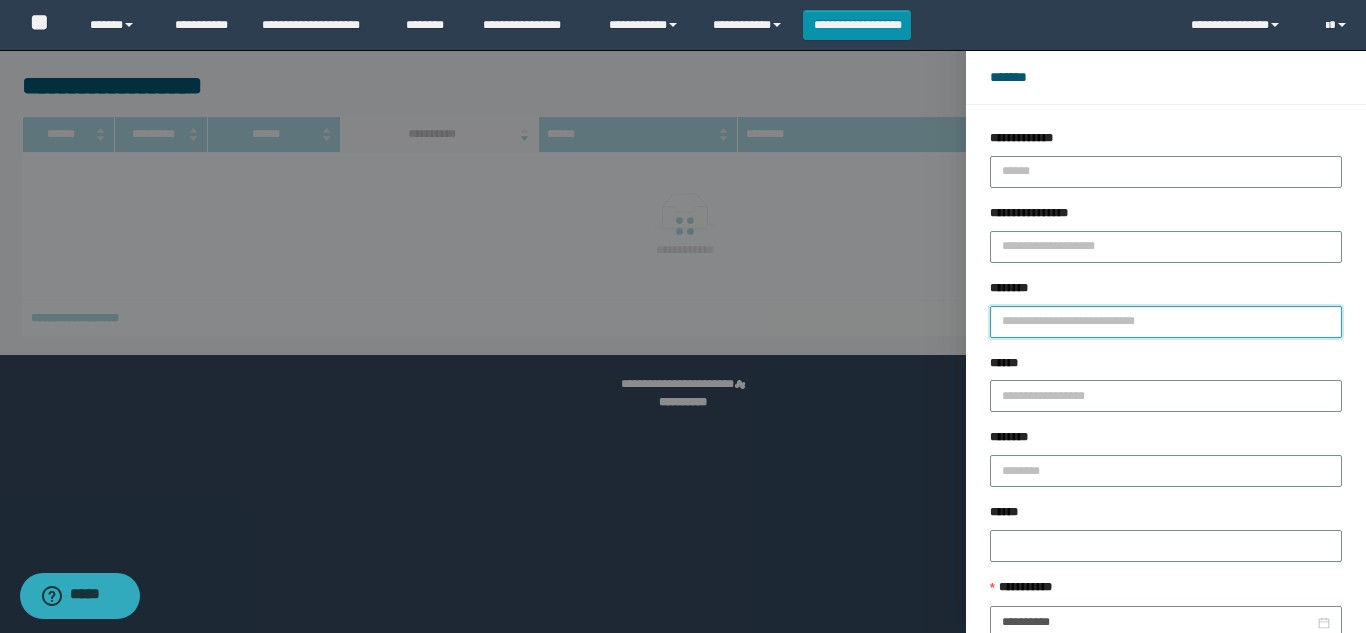 click on "********" at bounding box center (1166, 322) 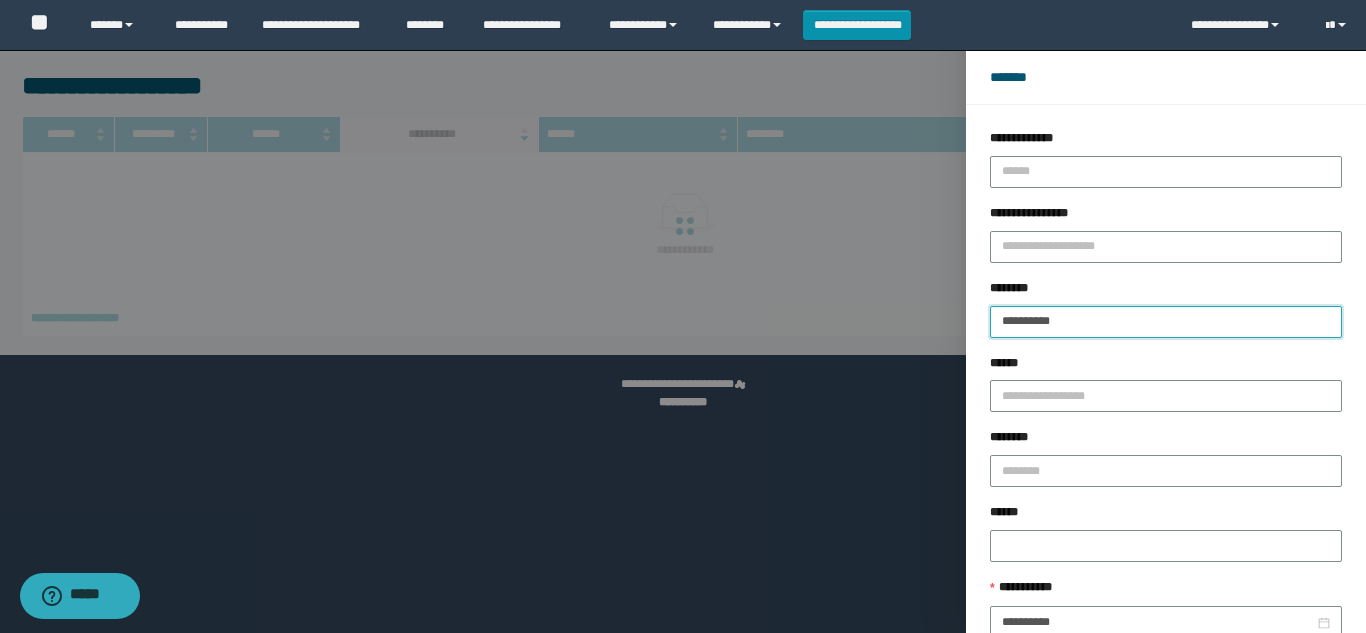 type on "**********" 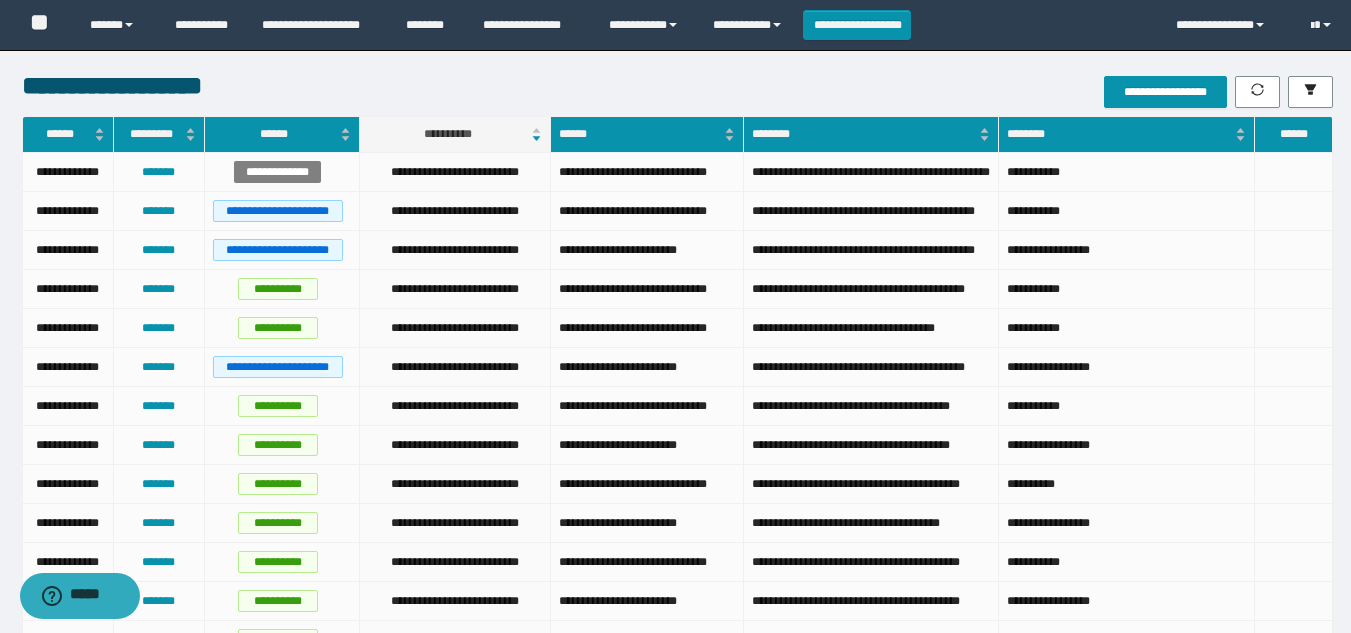 click on "**********" at bounding box center [1169, 92] 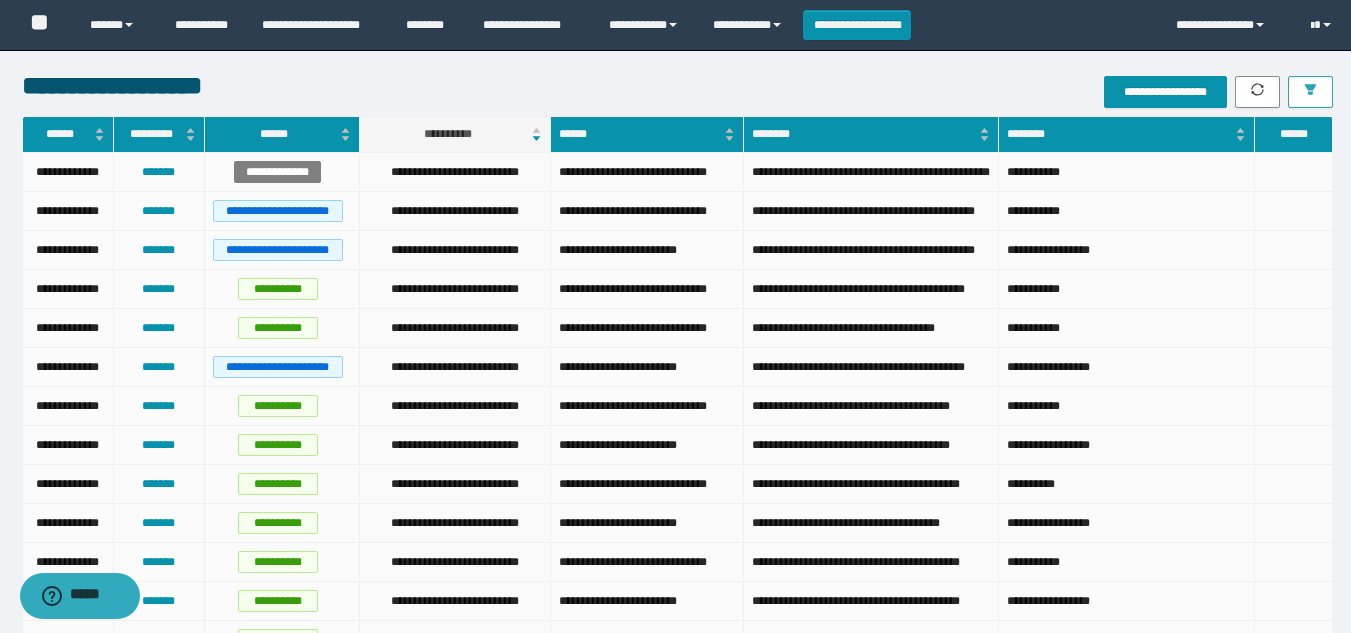 click 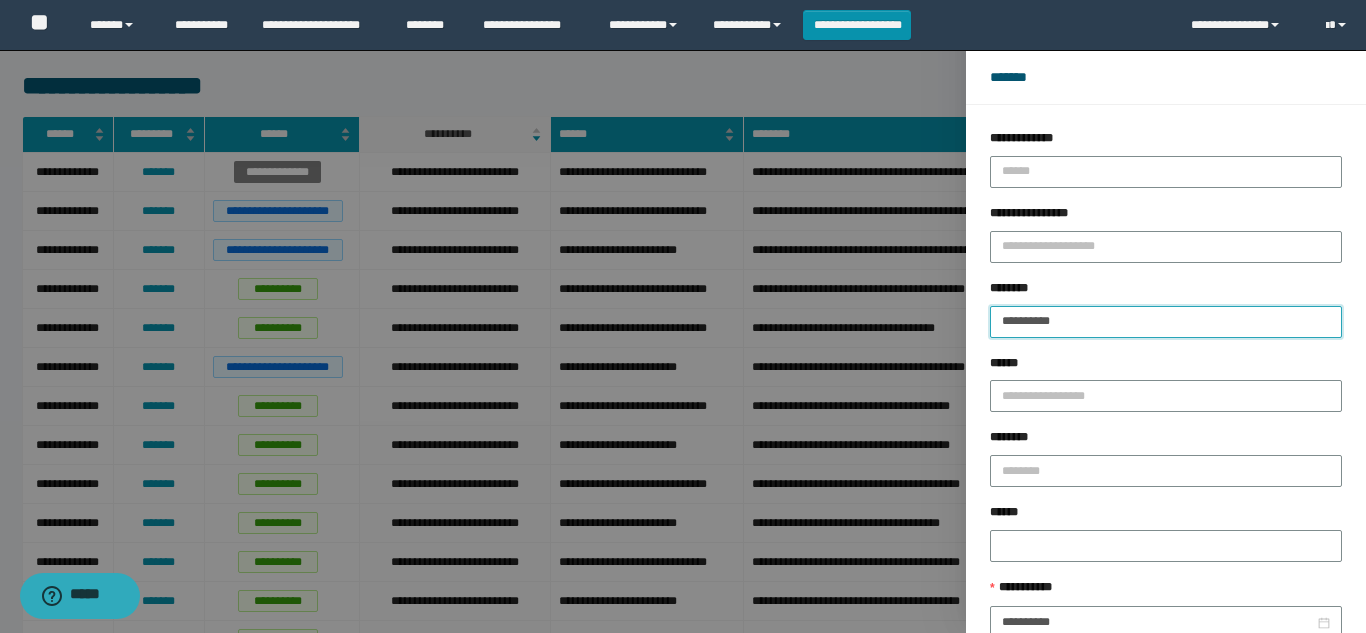 click on "**********" at bounding box center (1166, 322) 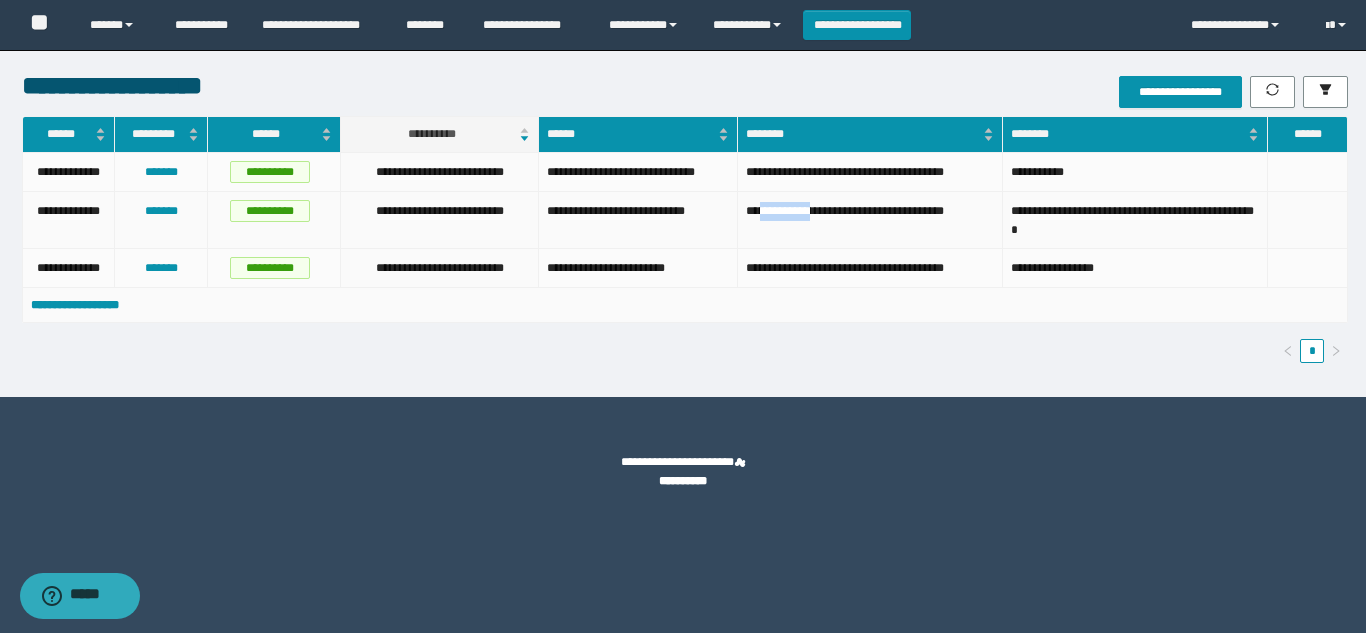 drag, startPoint x: 830, startPoint y: 230, endPoint x: 767, endPoint y: 232, distance: 63.03174 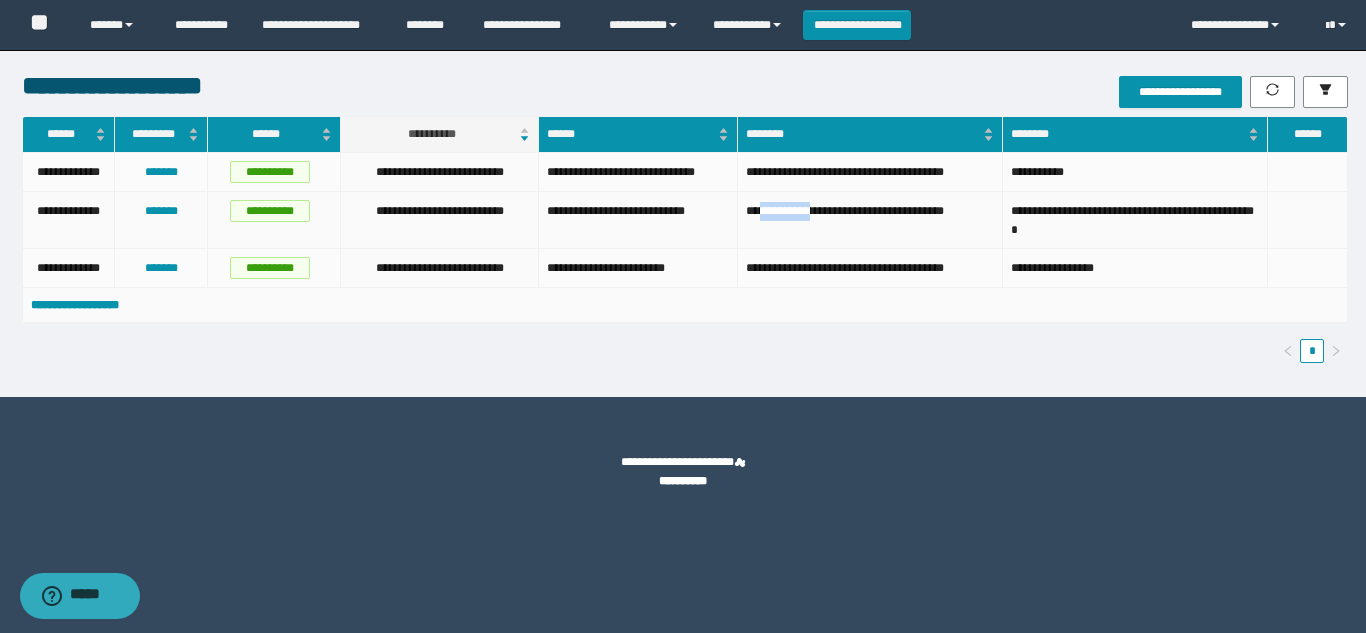 copy on "**********" 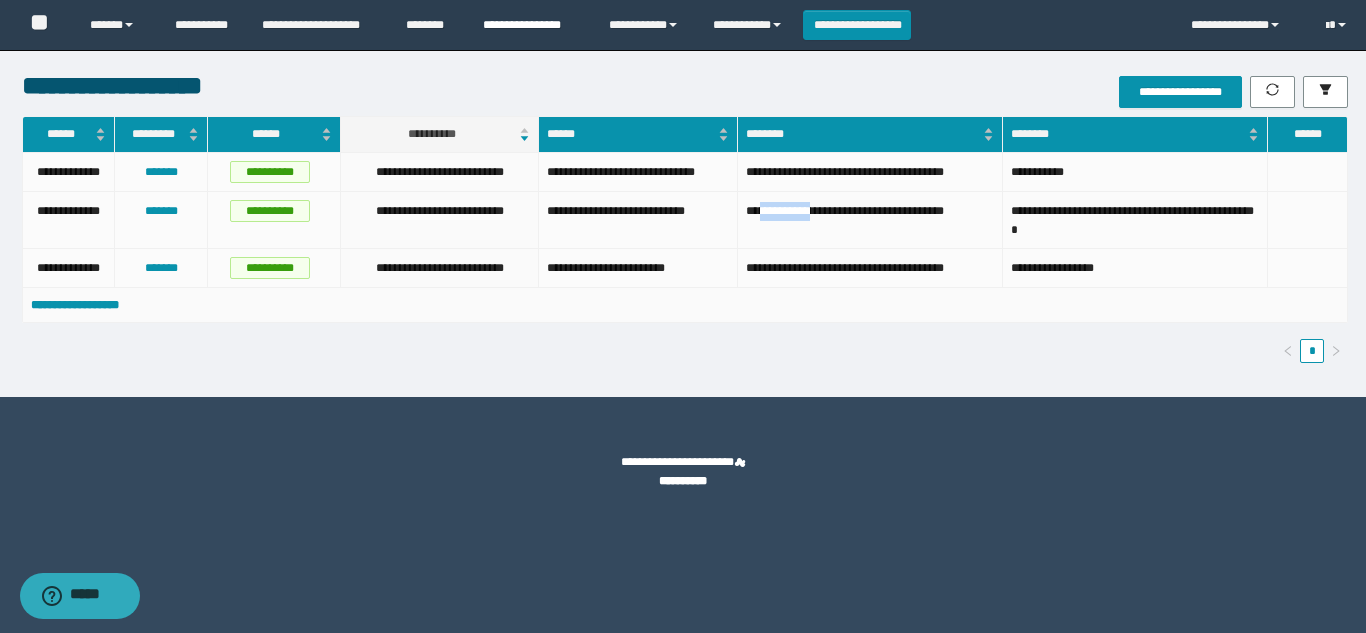 click on "**********" at bounding box center [531, 25] 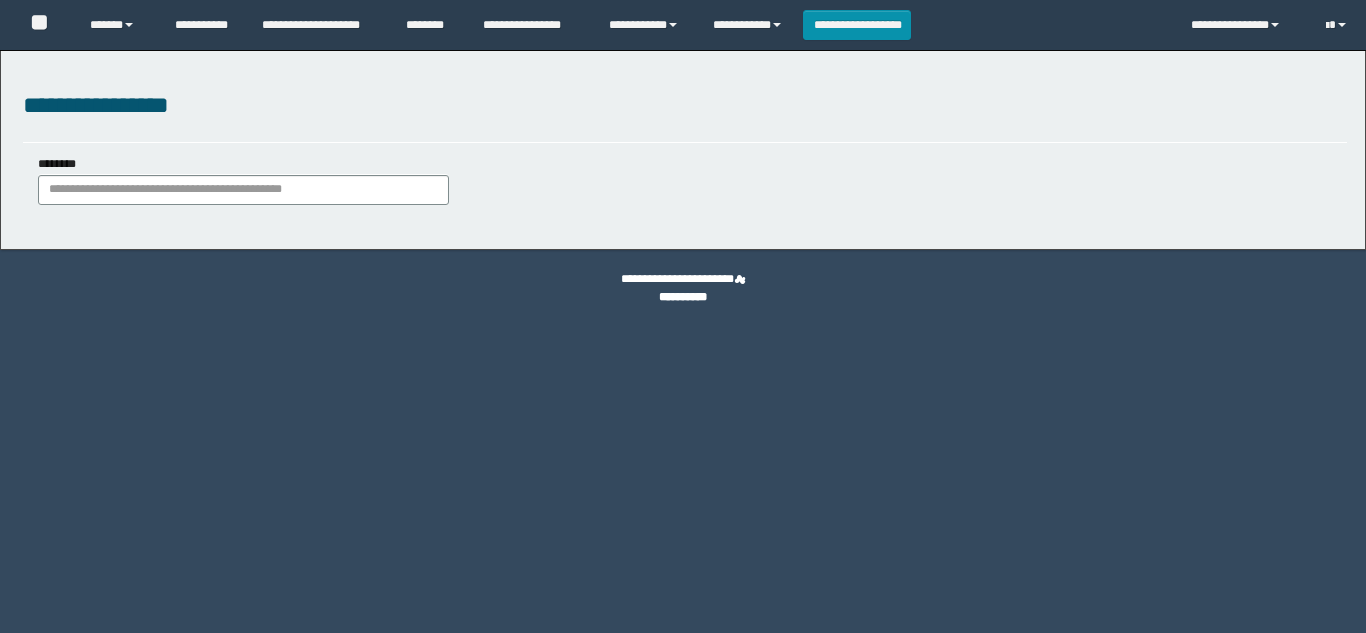 scroll, scrollTop: 0, scrollLeft: 0, axis: both 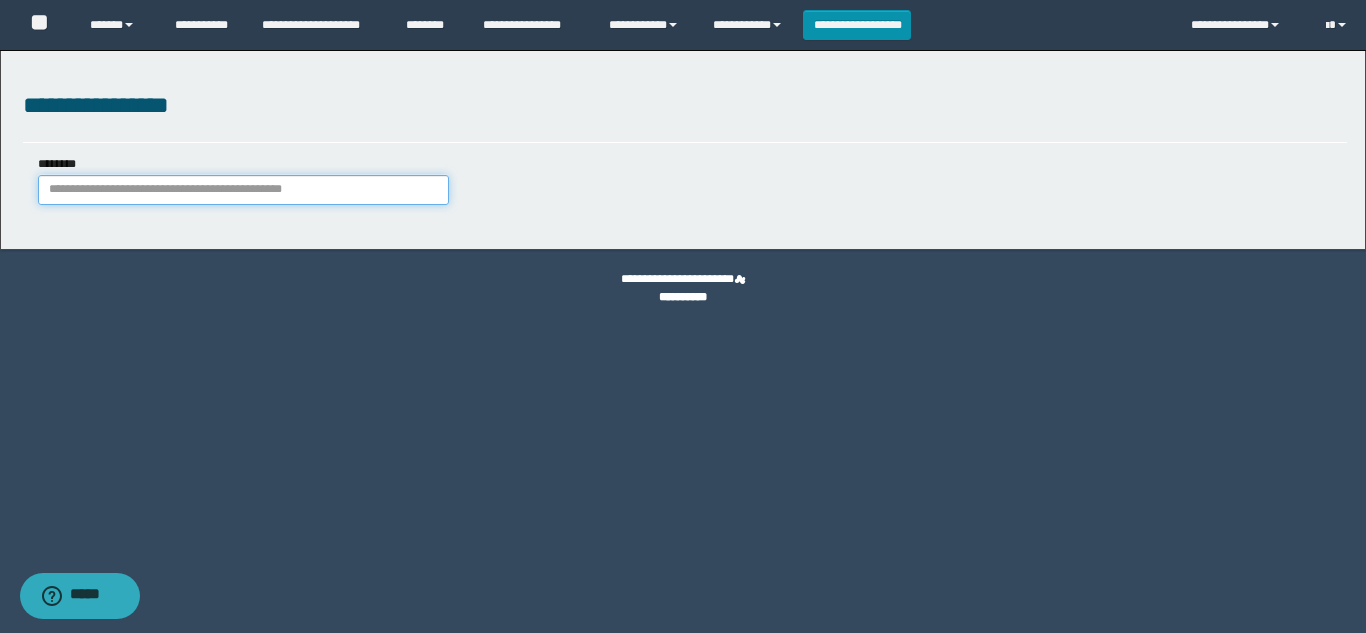 click on "********" at bounding box center [243, 190] 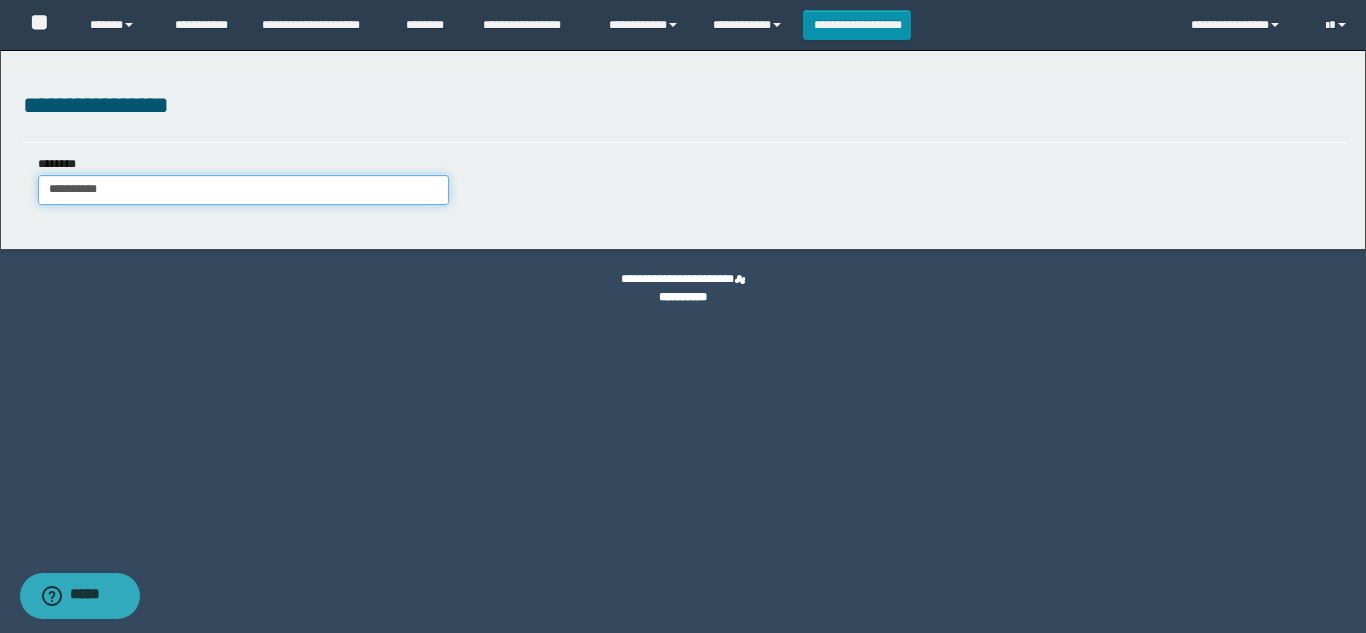 type on "**********" 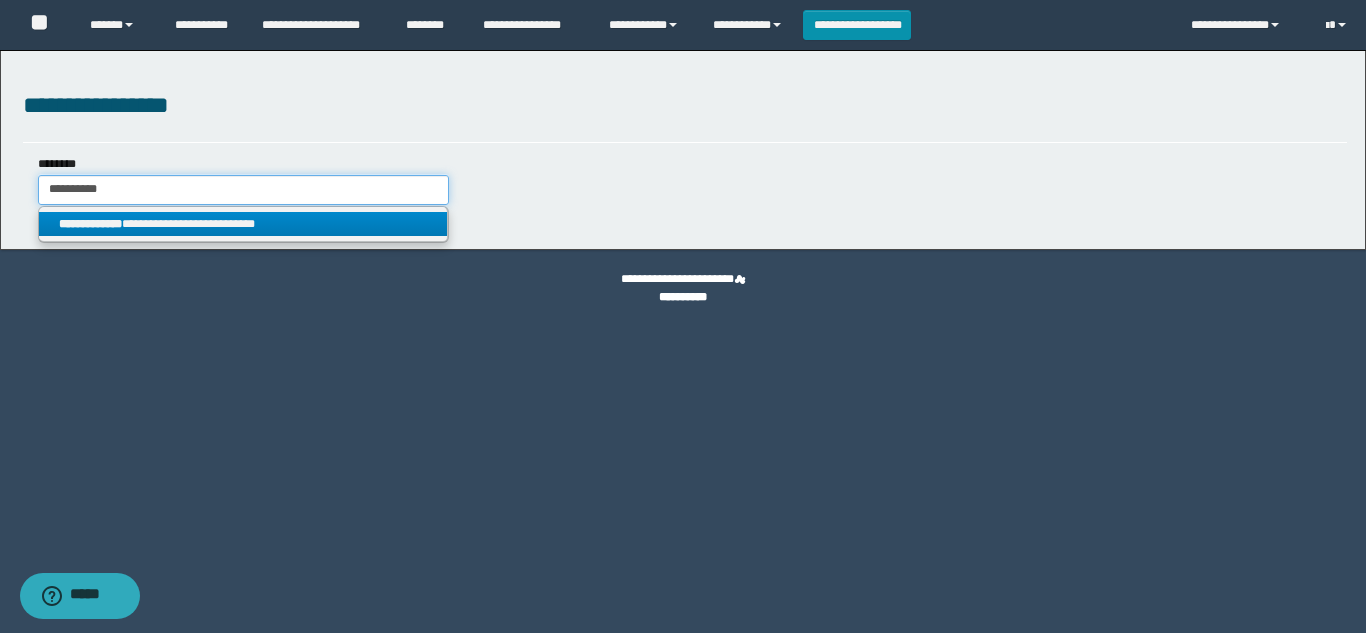 type on "**********" 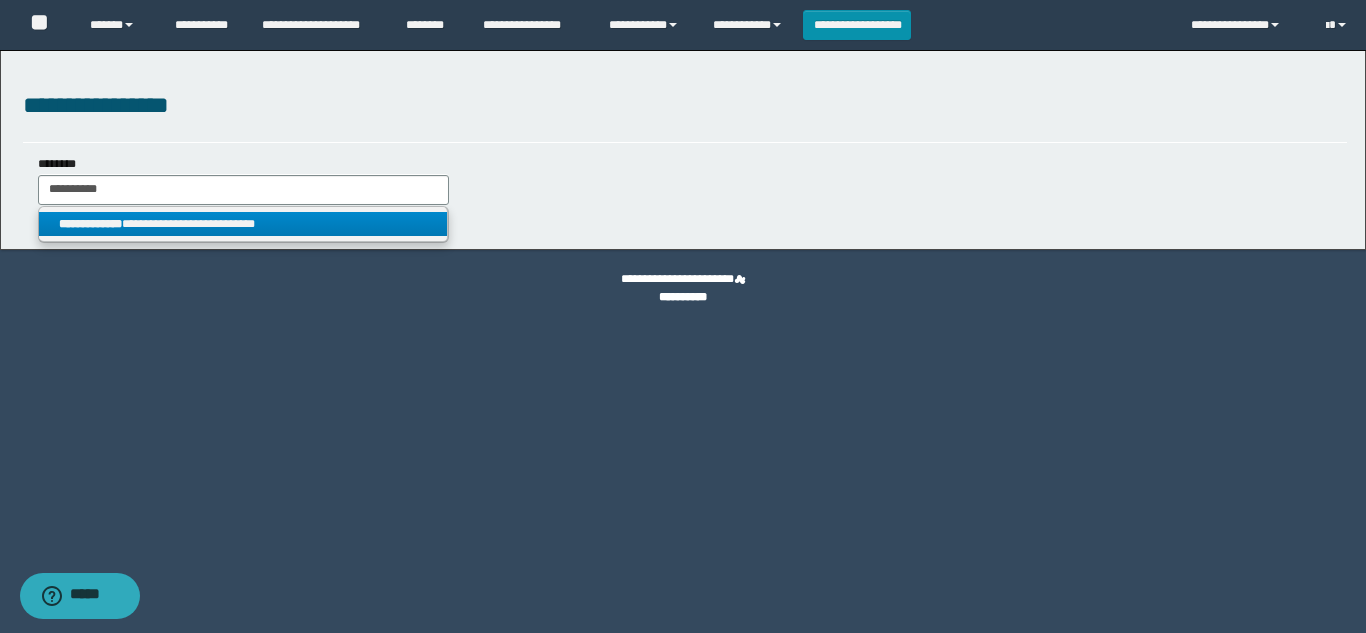 click on "**********" at bounding box center [243, 224] 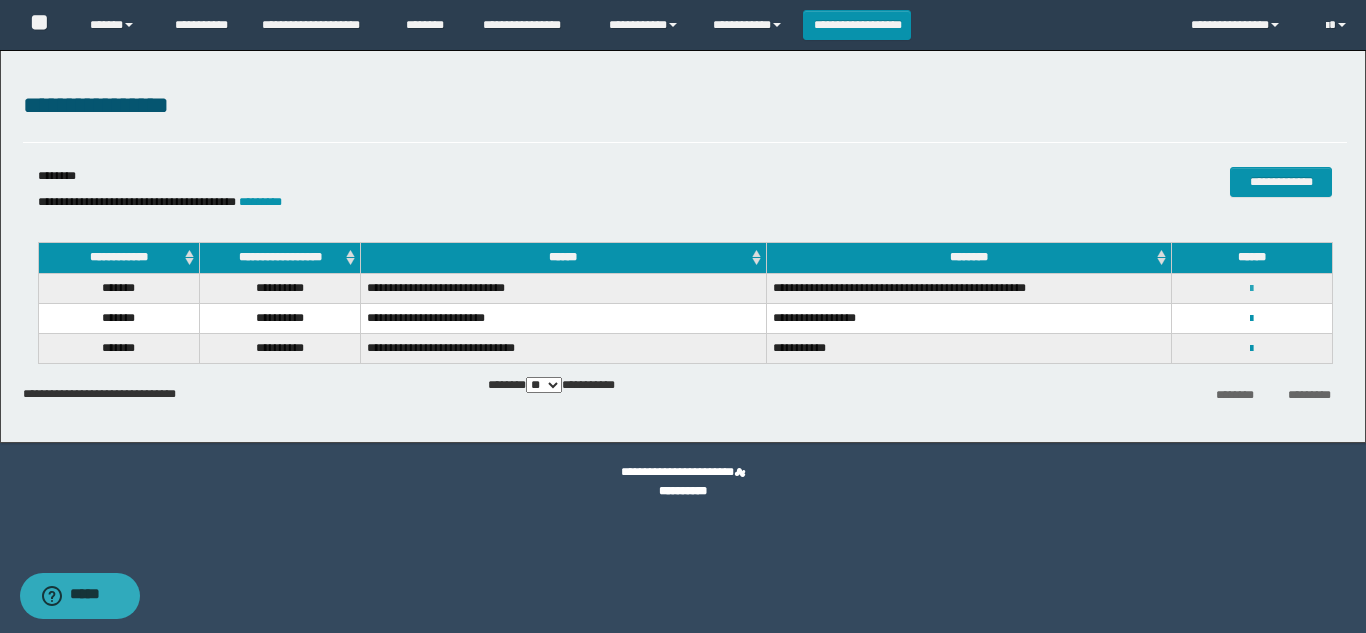 click at bounding box center [1251, 289] 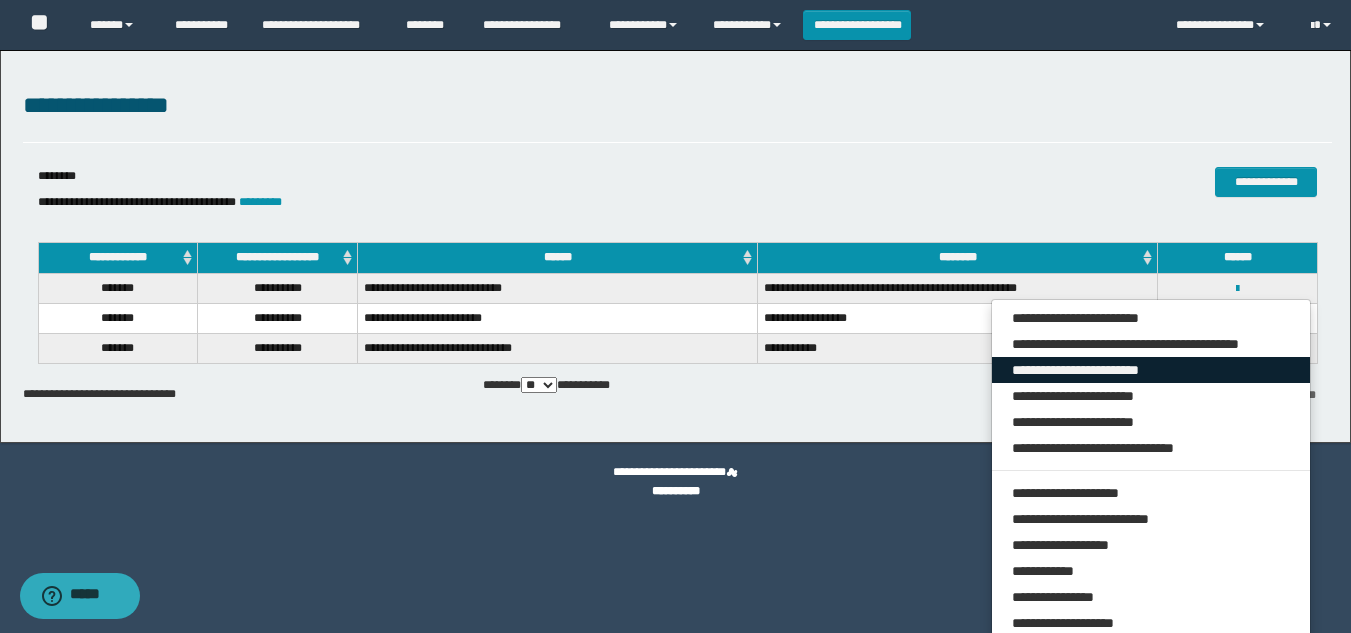 click on "**********" at bounding box center (1151, 370) 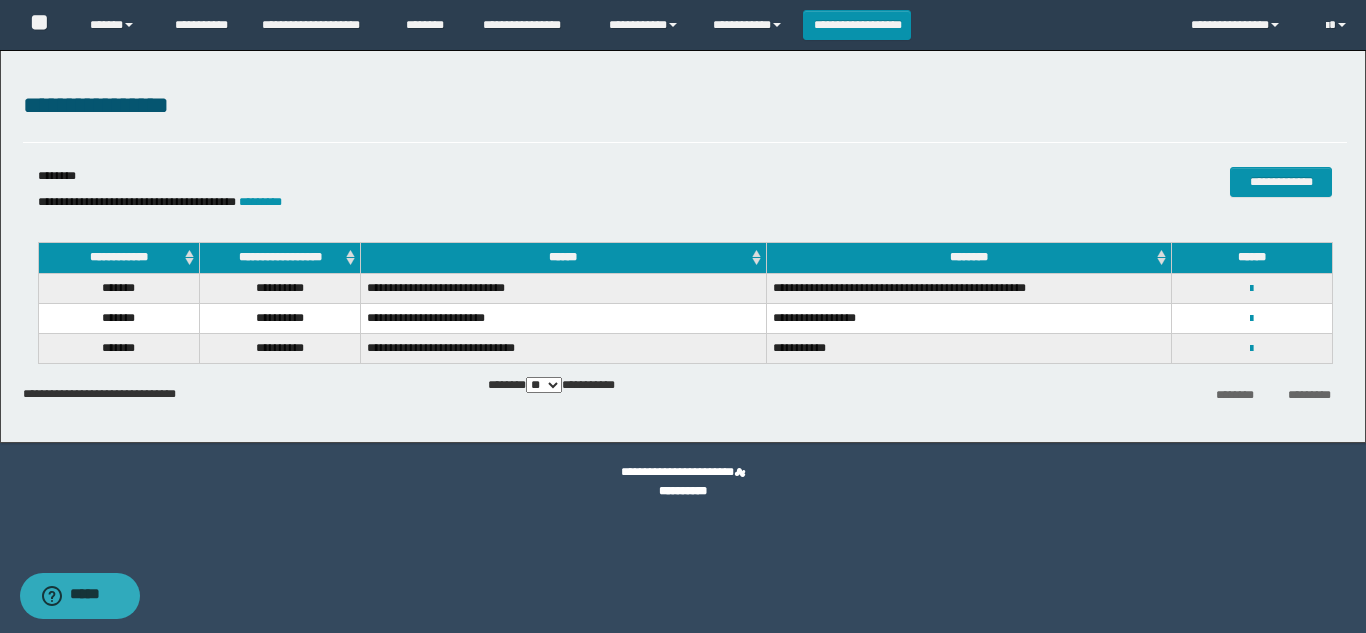 click on "**********" at bounding box center (1252, 288) 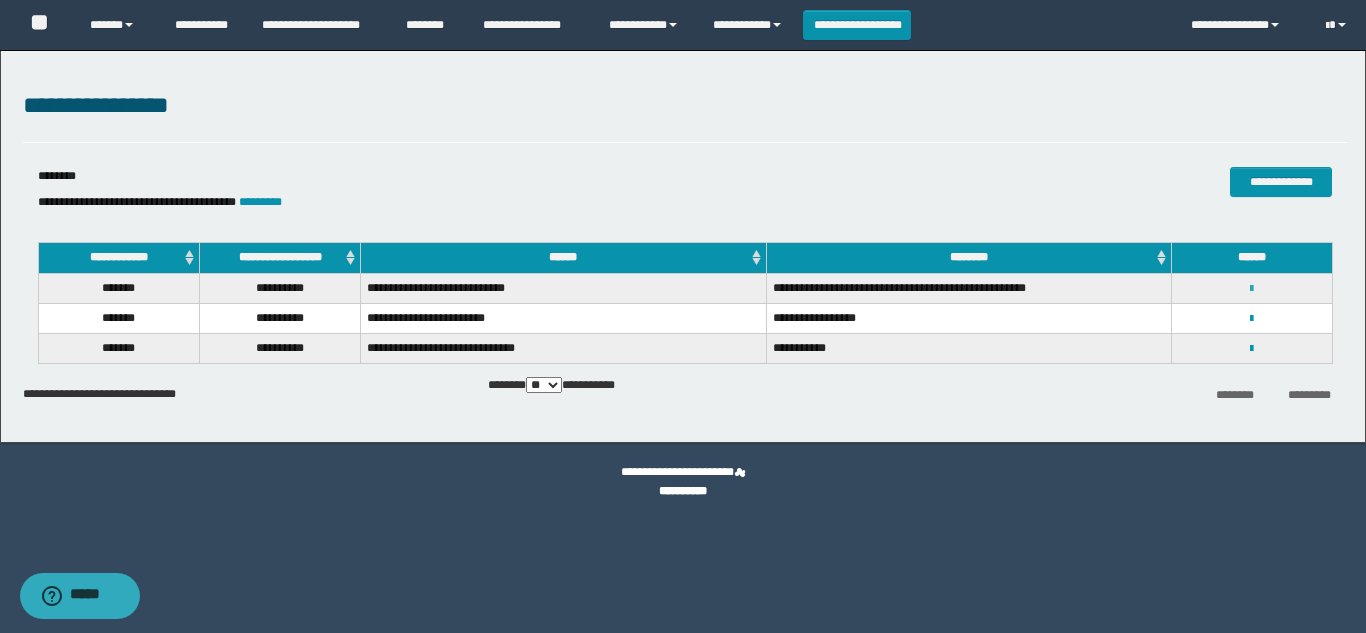 click at bounding box center (1251, 289) 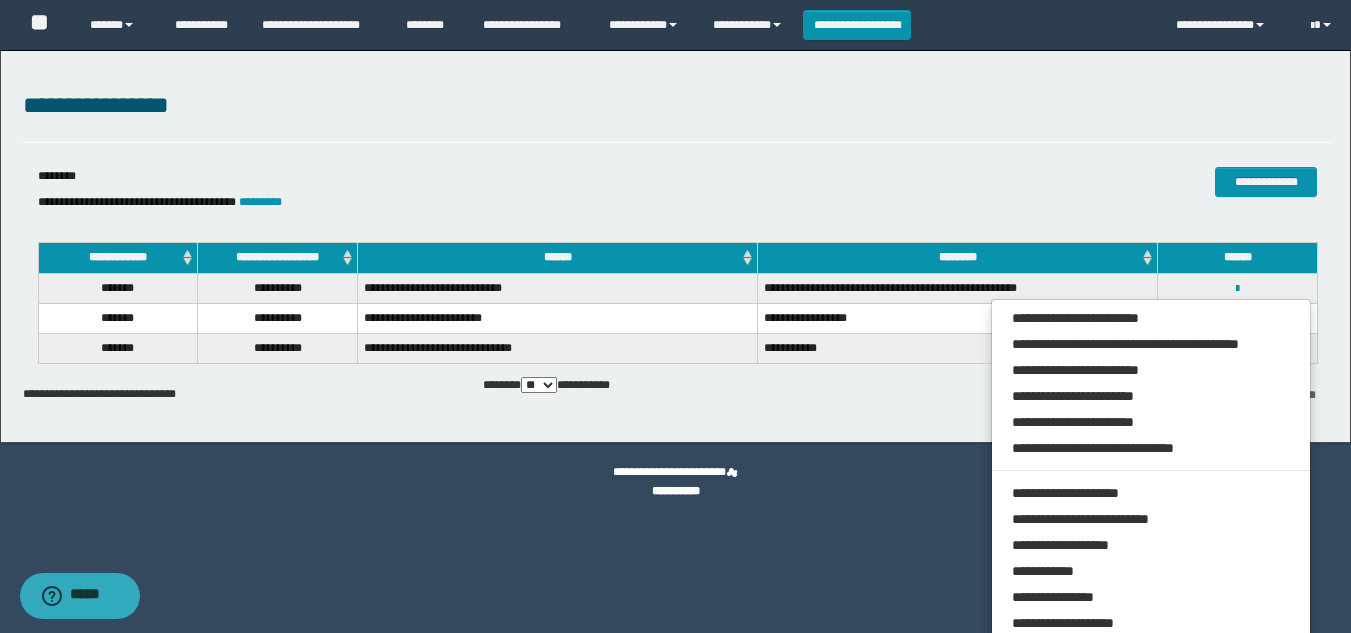click on "**********" at bounding box center [676, 482] 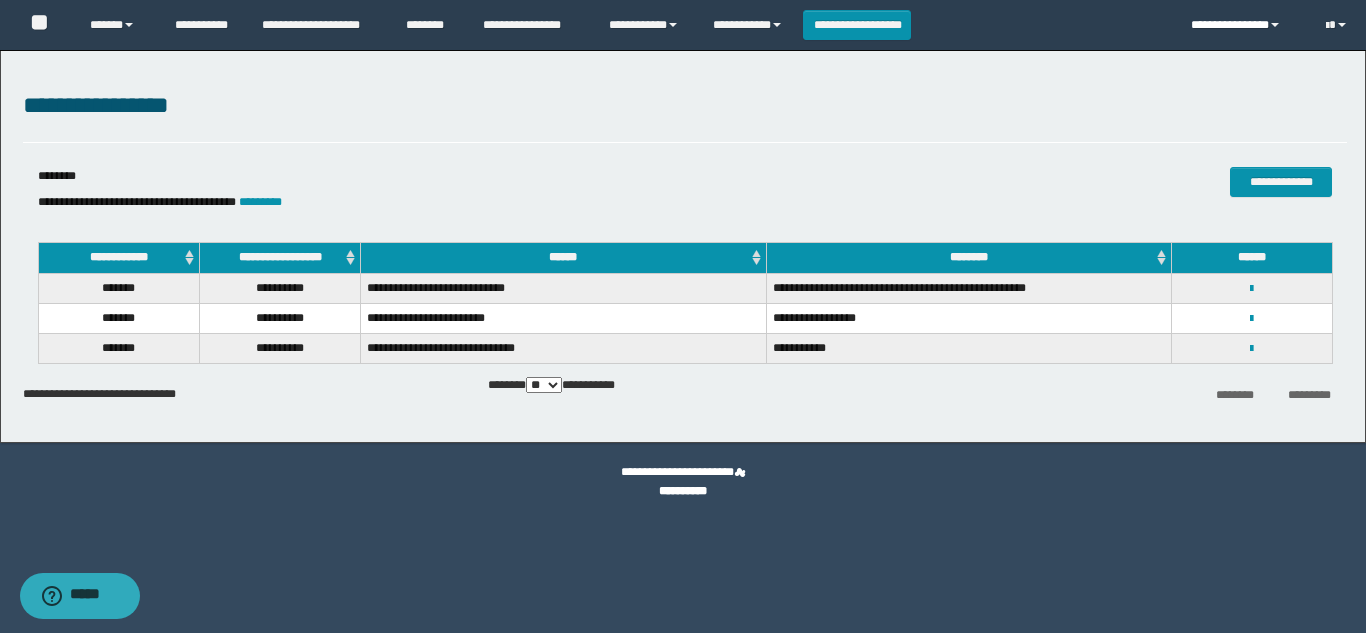 click on "**********" at bounding box center (1243, 25) 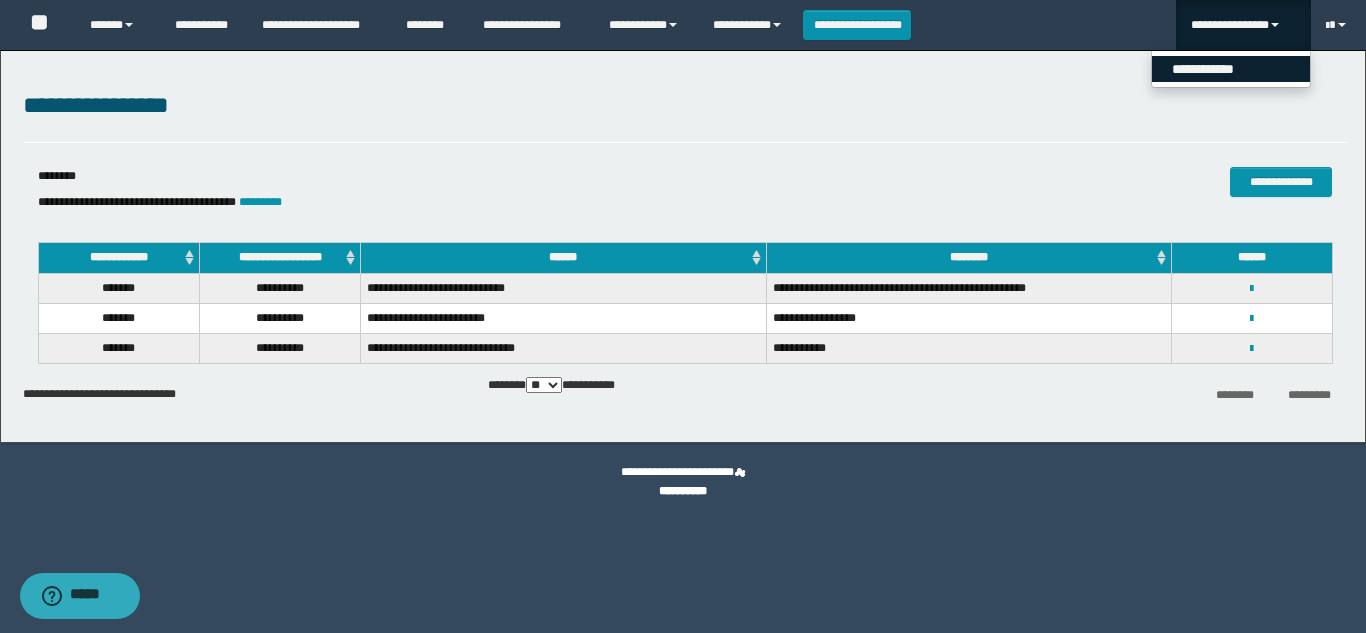 click on "**********" at bounding box center [1231, 69] 